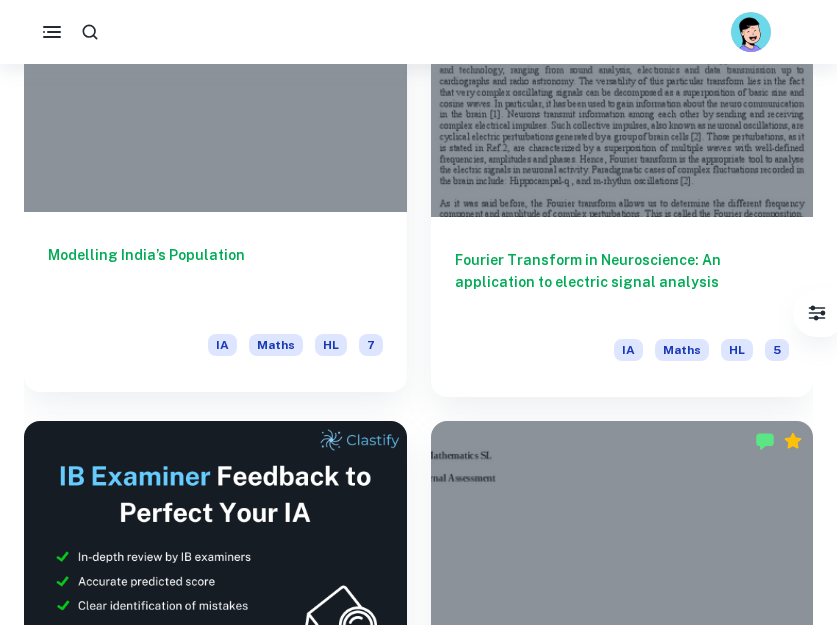 scroll, scrollTop: 696, scrollLeft: 0, axis: vertical 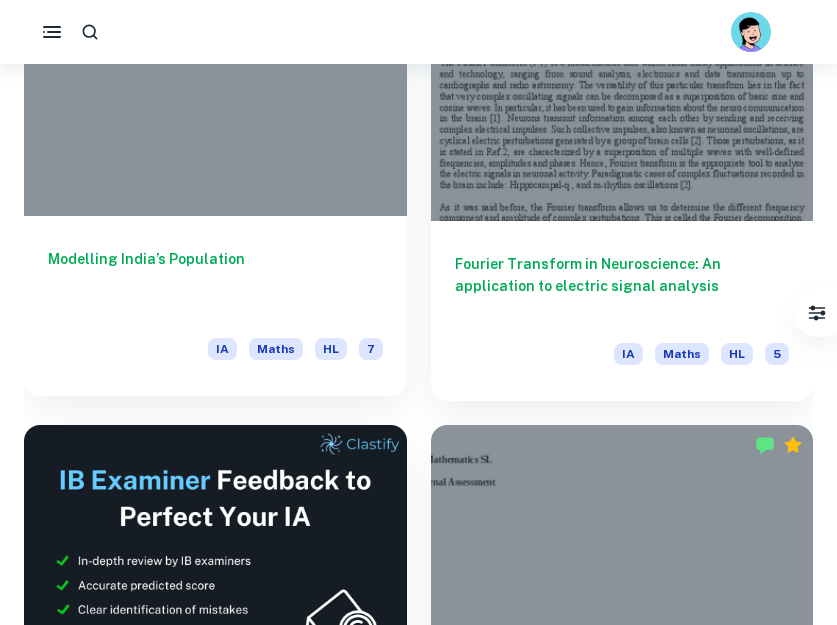 click on "Modelling India’s Population" at bounding box center (215, 281) 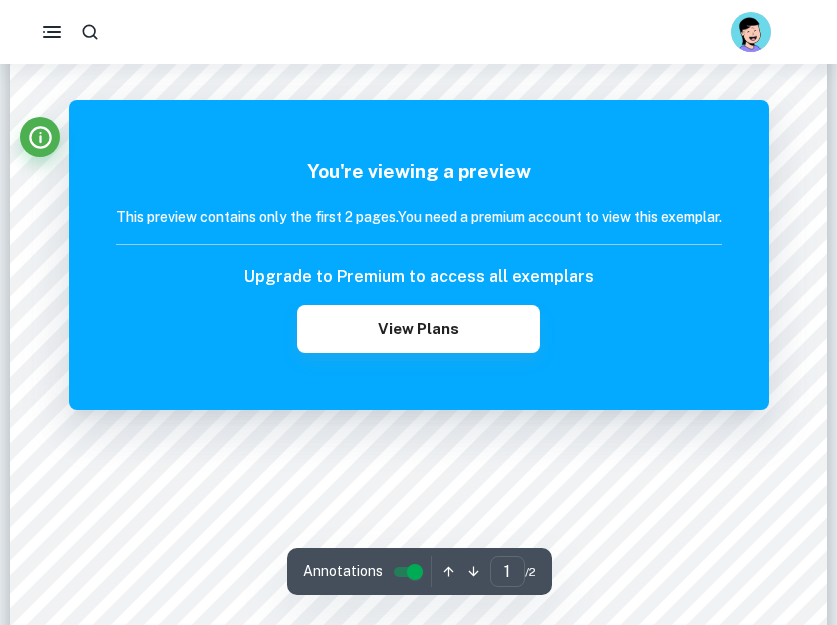 scroll, scrollTop: 105, scrollLeft: 0, axis: vertical 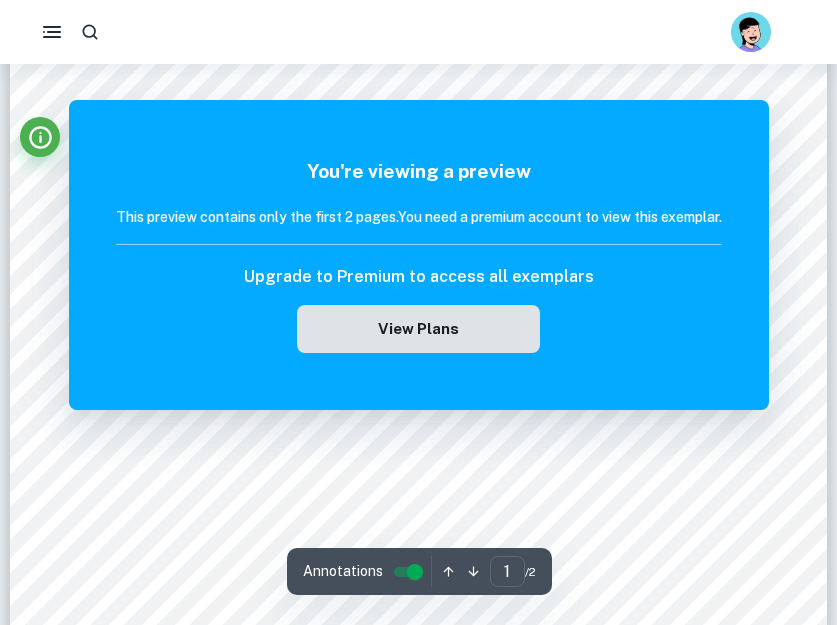 click on "View Plans" at bounding box center [418, 329] 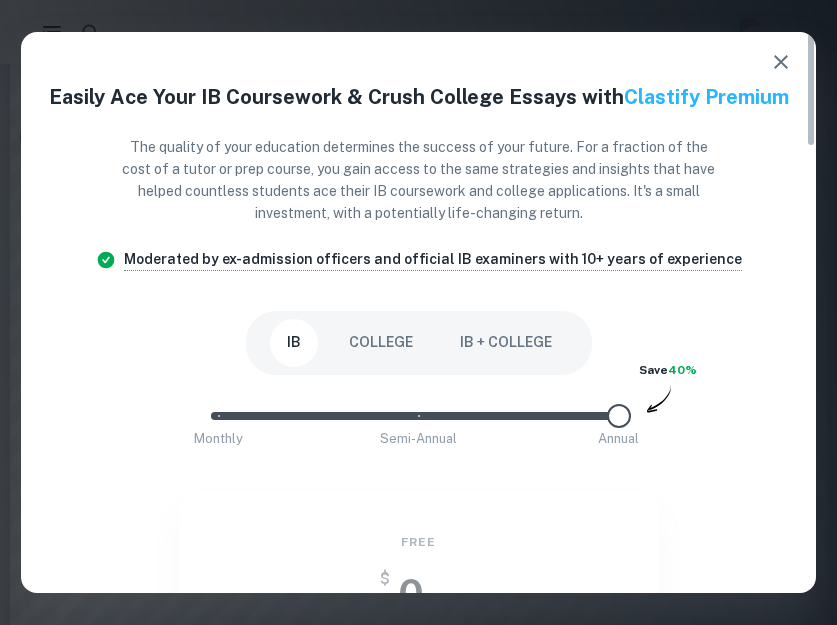 click 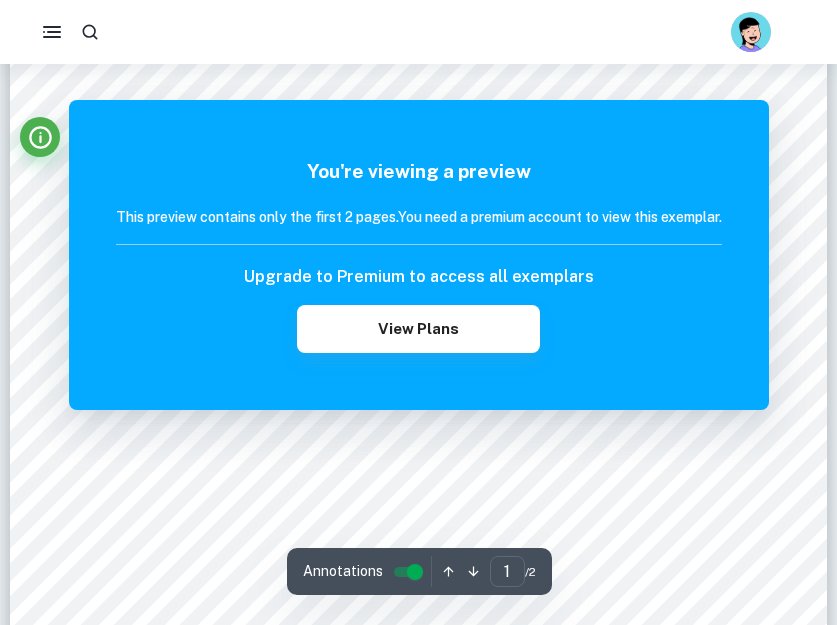 scroll, scrollTop: 347, scrollLeft: 0, axis: vertical 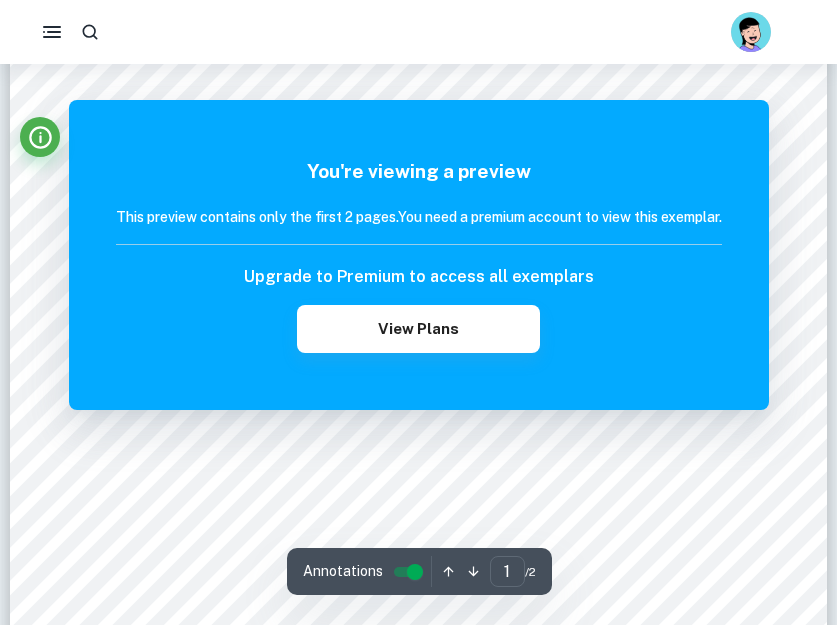 click on "You're viewing a preview This preview contains only the first 2 pages.  You need a premium account to view this exemplar. Upgrade to Premium to access all exemplars View Plans" at bounding box center (419, 255) 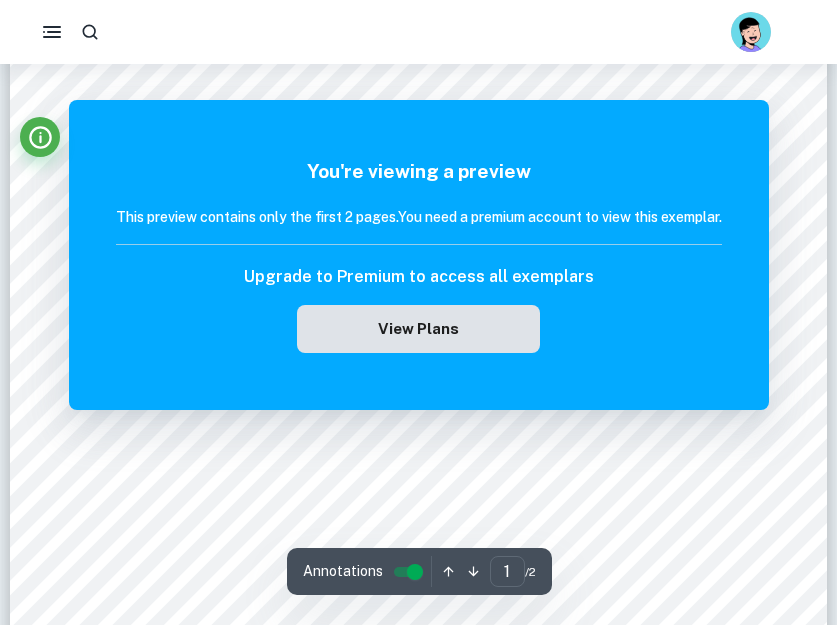 click on "View Plans" at bounding box center (418, 329) 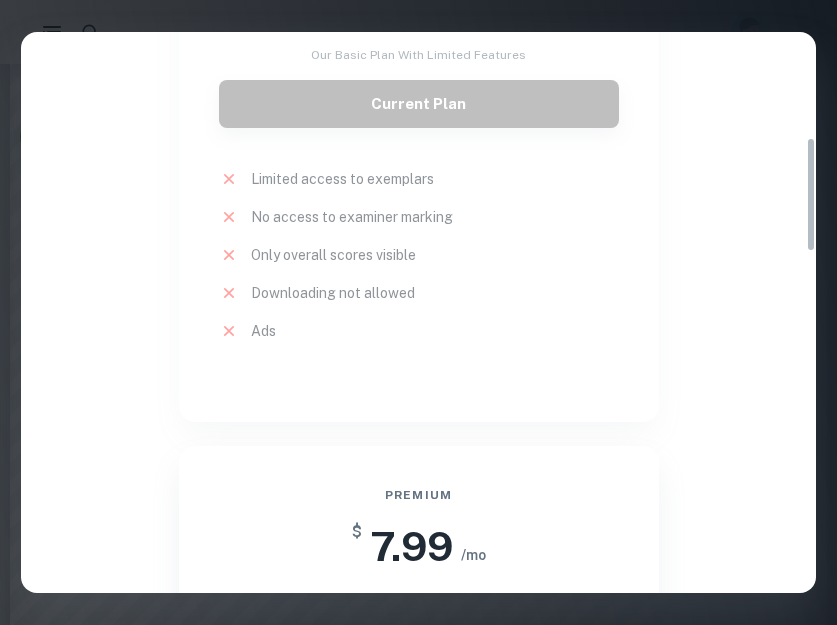 scroll, scrollTop: 618, scrollLeft: 0, axis: vertical 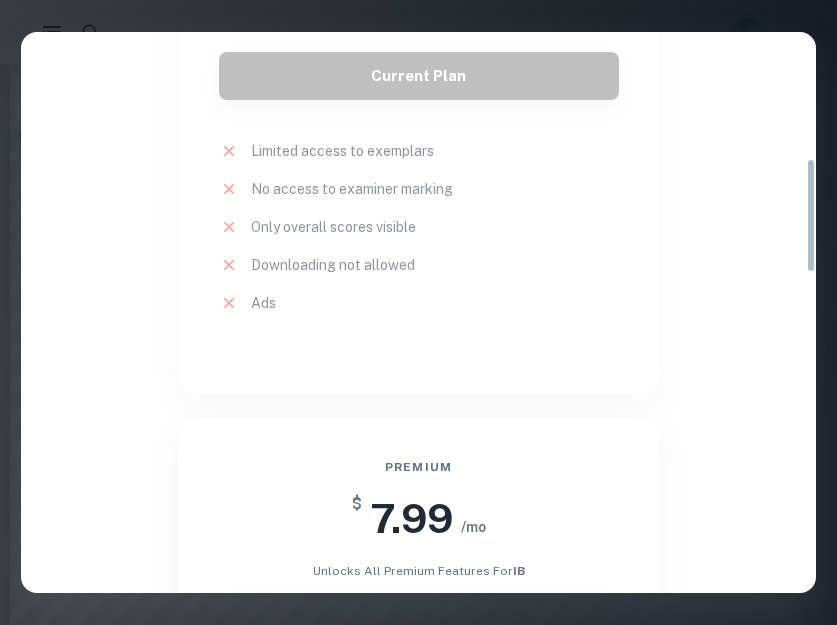 click on "Free $ 0 /mo Our basic plan with limited features Current Plan Limited access to exemplars New! No access to examiner marking New! Only overall scores visible New! Downloading not allowed New! Ads New!" at bounding box center (406, 122) 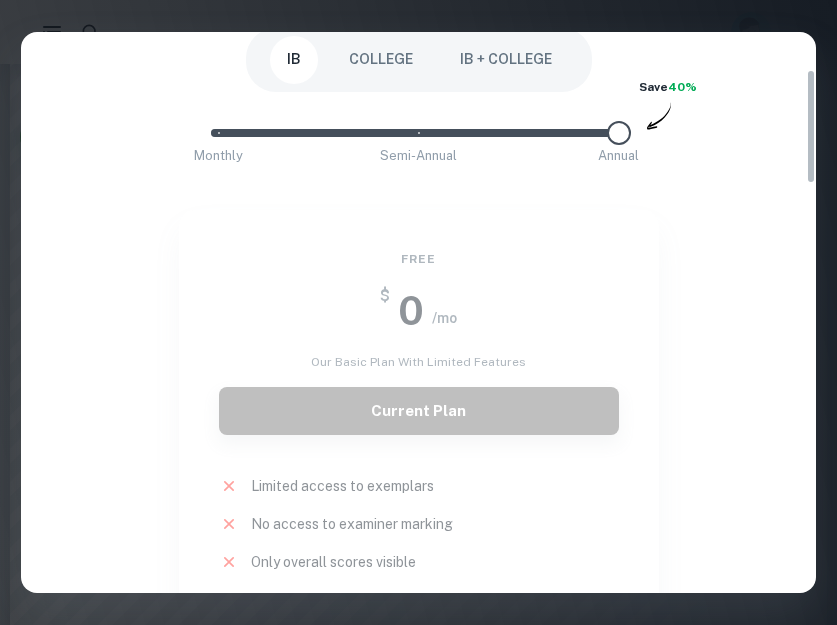 scroll, scrollTop: 0, scrollLeft: 0, axis: both 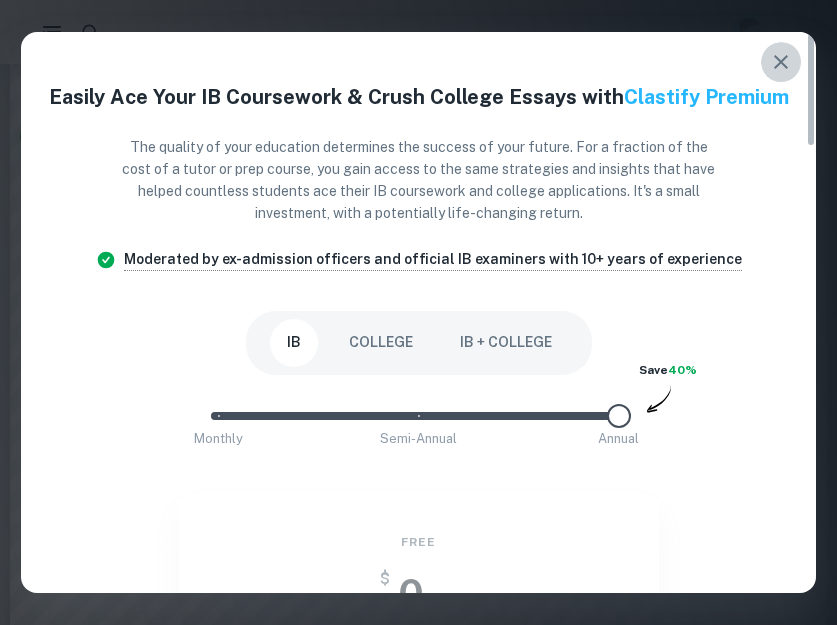click 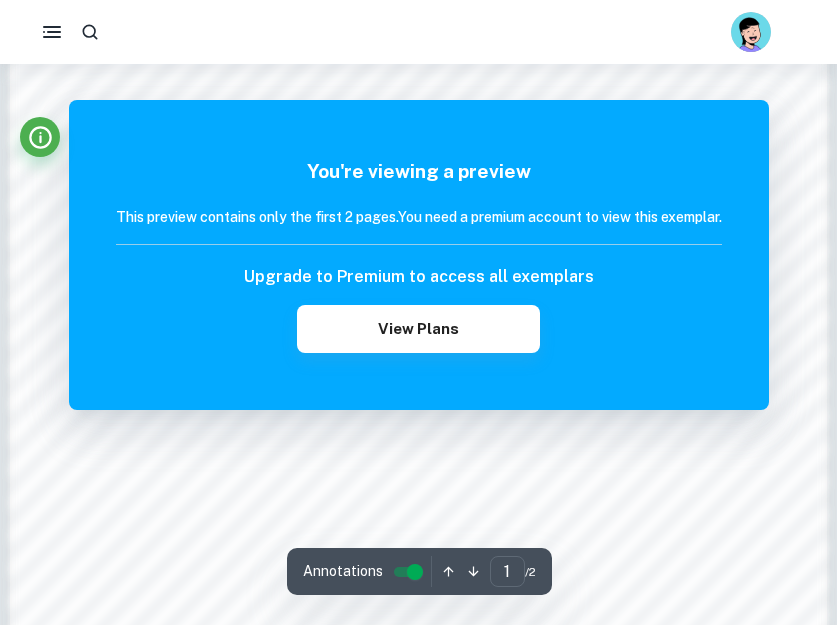scroll, scrollTop: 1917, scrollLeft: 0, axis: vertical 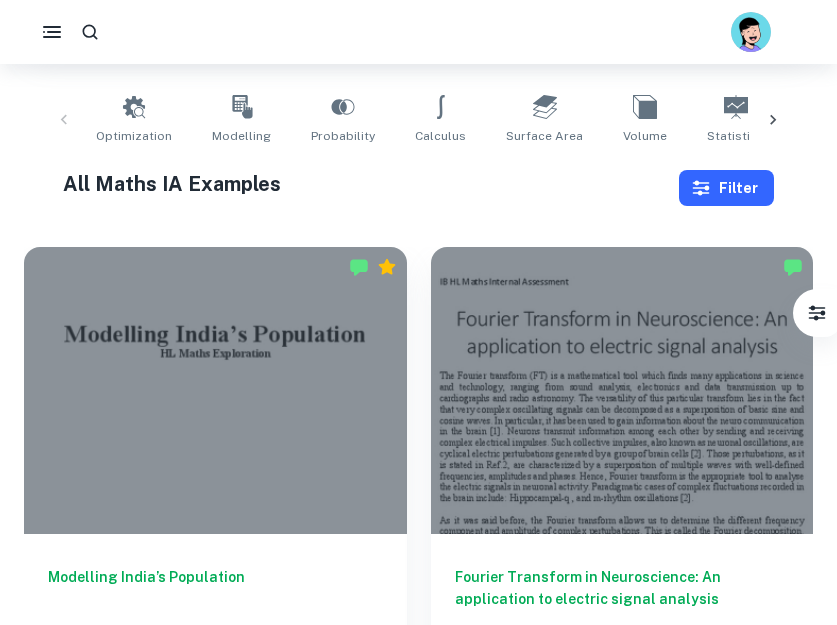 click on "Filter" at bounding box center (726, 188) 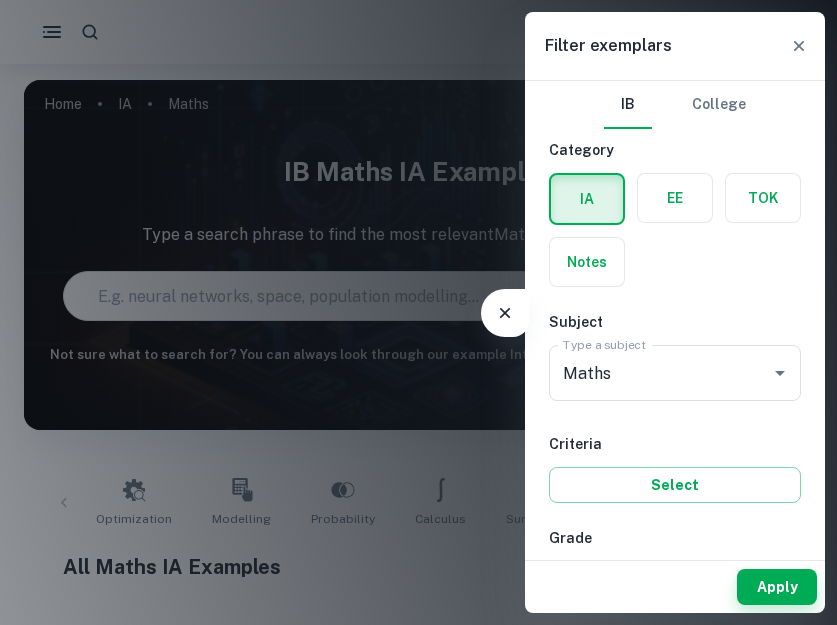 scroll, scrollTop: 0, scrollLeft: 0, axis: both 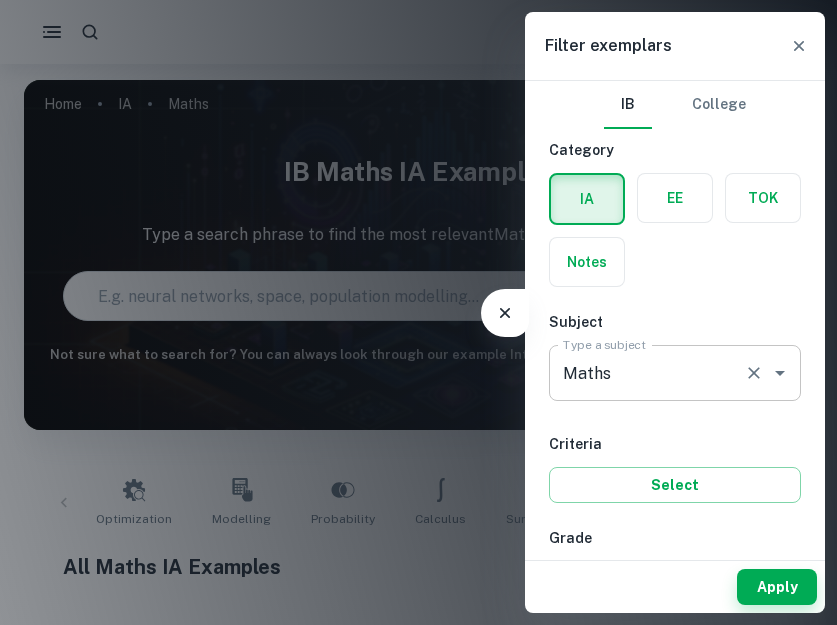 click on "Maths Type a subject" at bounding box center (675, 373) 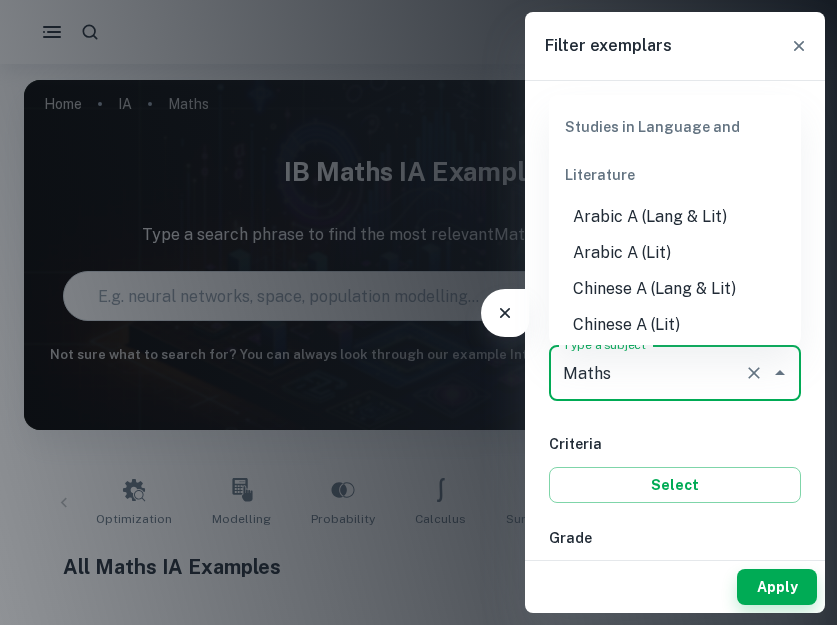scroll, scrollTop: 2530, scrollLeft: 0, axis: vertical 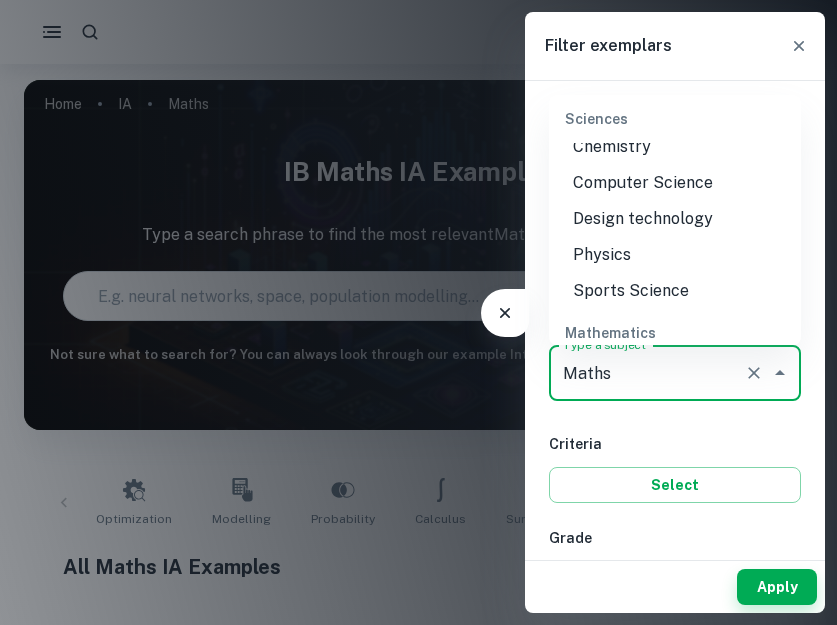 click on "Maths" at bounding box center [647, 373] 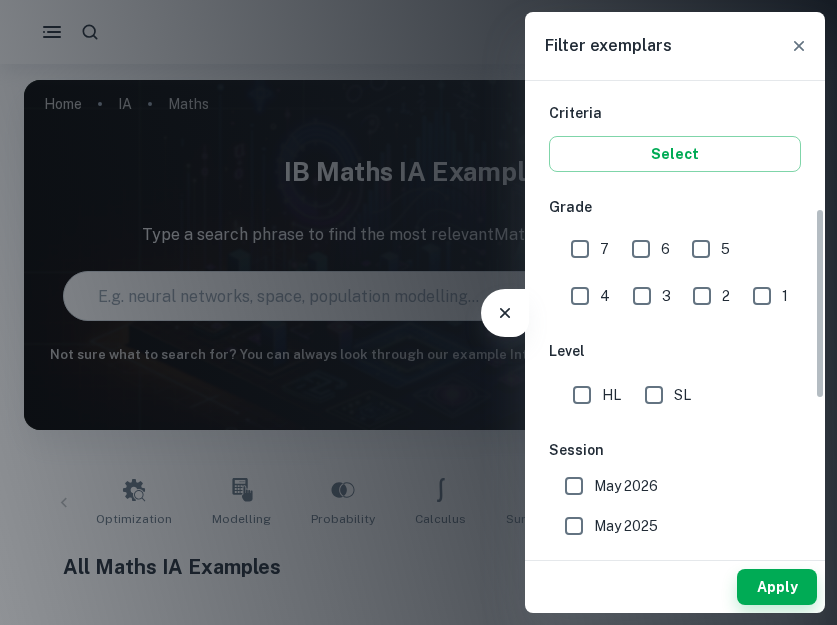 scroll, scrollTop: 366, scrollLeft: 0, axis: vertical 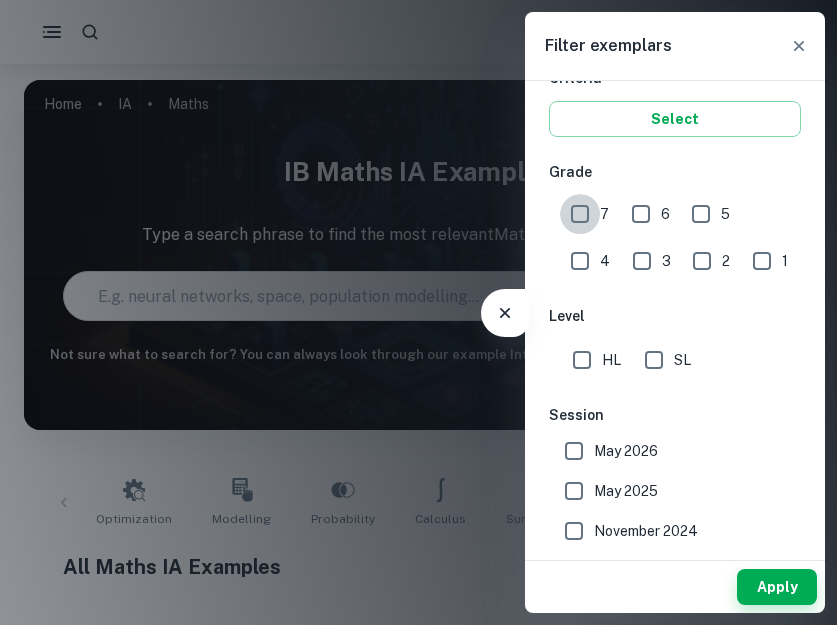 click on "7" at bounding box center (580, 214) 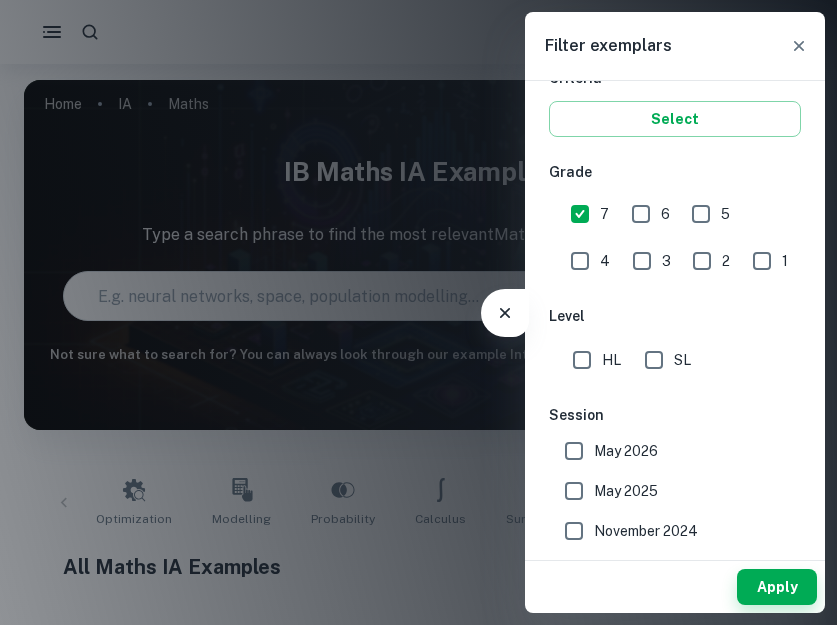 click on "SL" at bounding box center (654, 360) 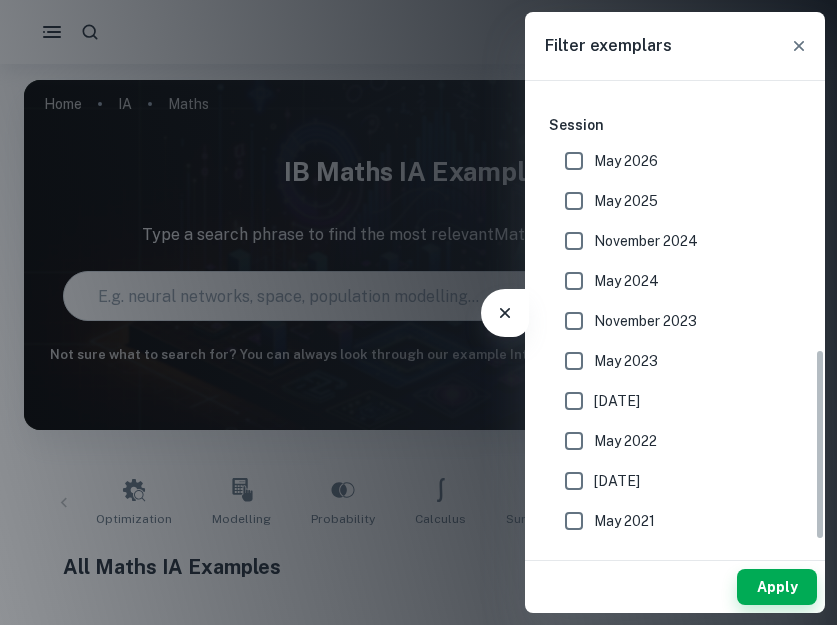 scroll, scrollTop: 685, scrollLeft: 0, axis: vertical 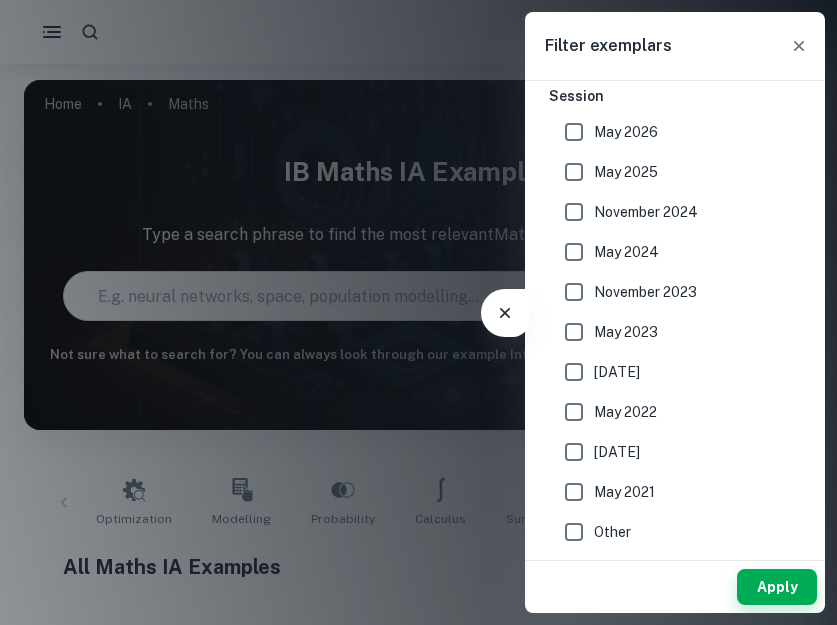 click on "May 2025" at bounding box center (626, 172) 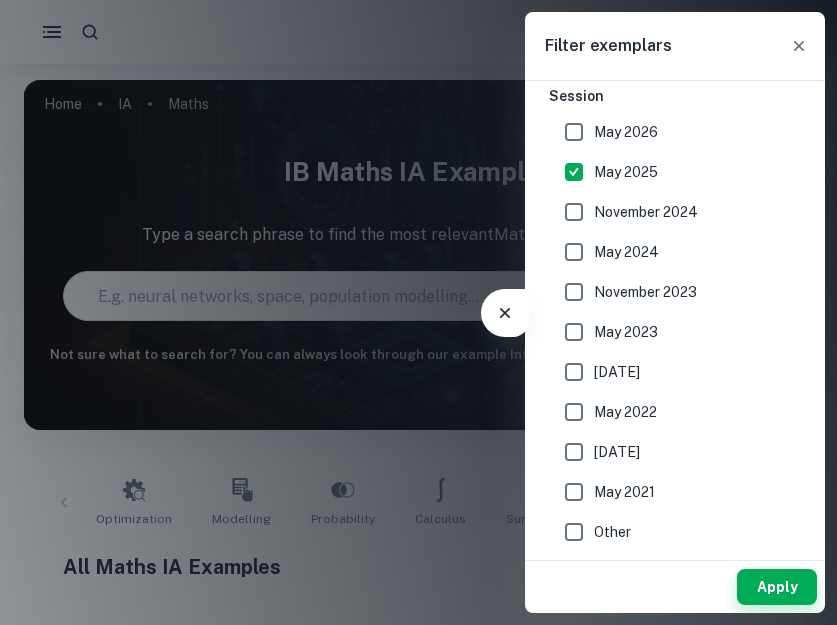 click on "May 2026" at bounding box center (626, 132) 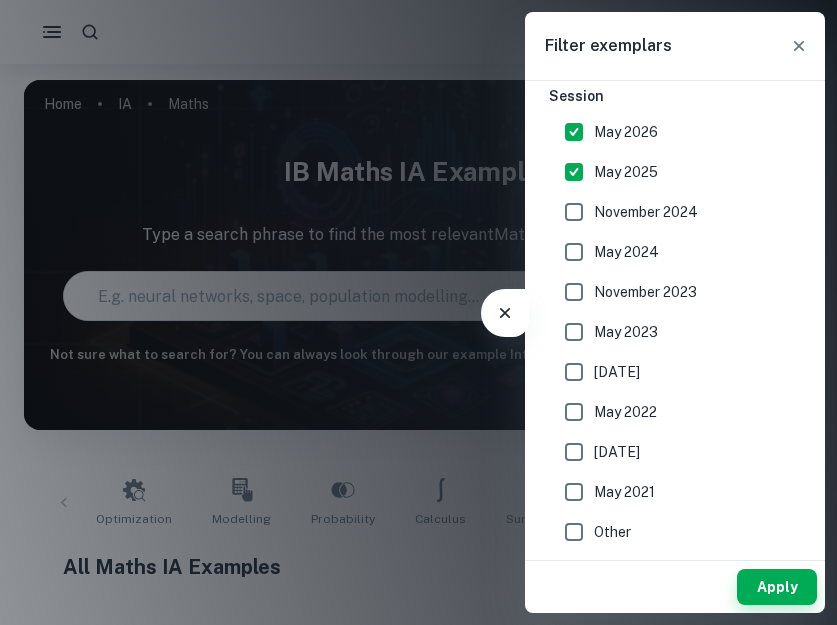 click on "November 2024" at bounding box center (646, 212) 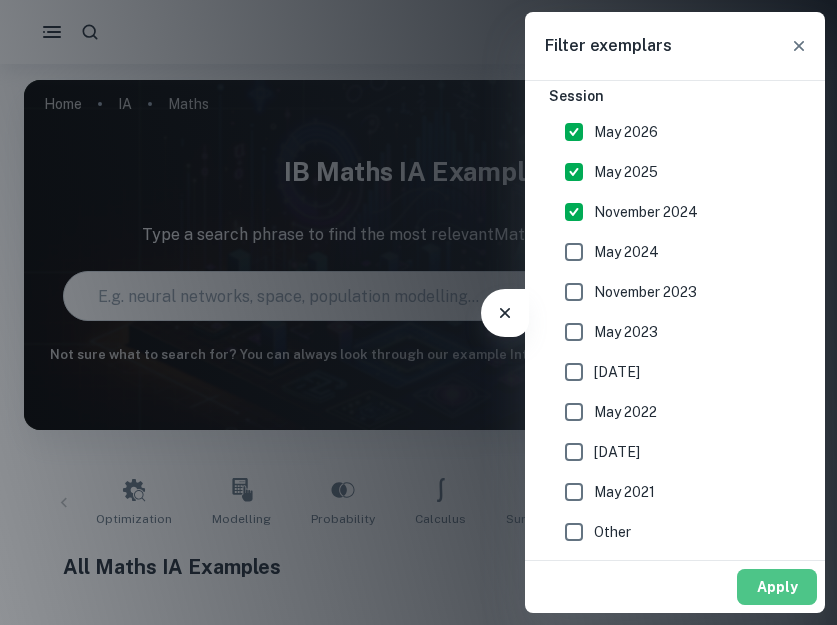 click on "Apply" at bounding box center (777, 587) 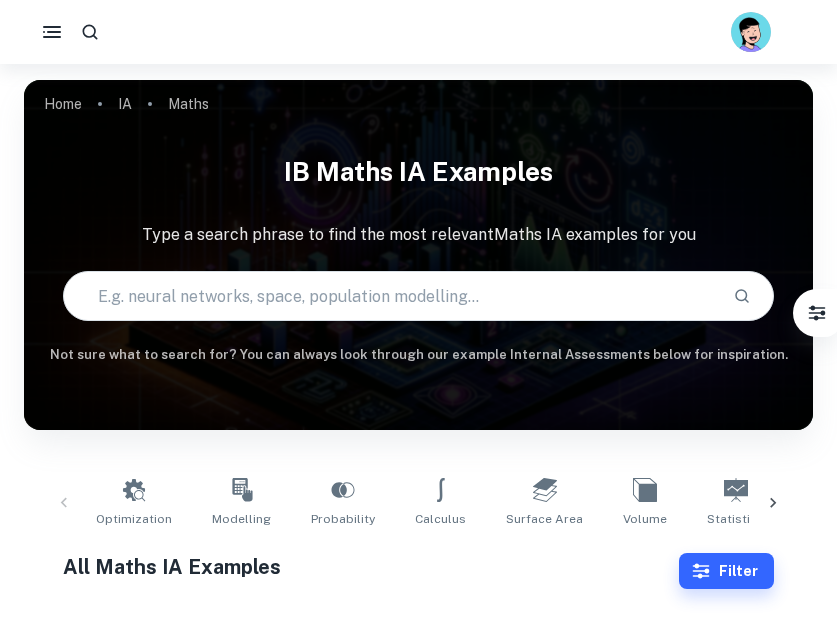 scroll, scrollTop: 73, scrollLeft: 0, axis: vertical 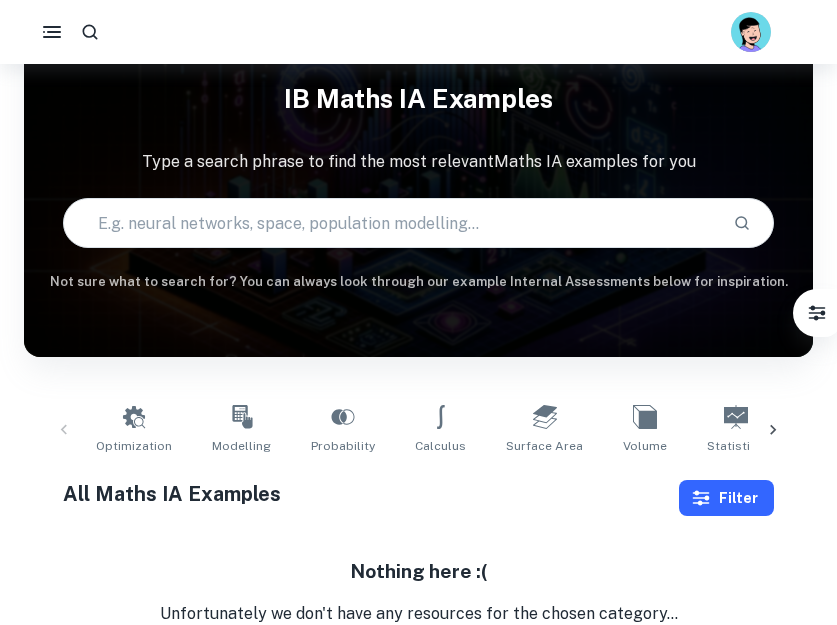 click on "Filter" at bounding box center (726, 498) 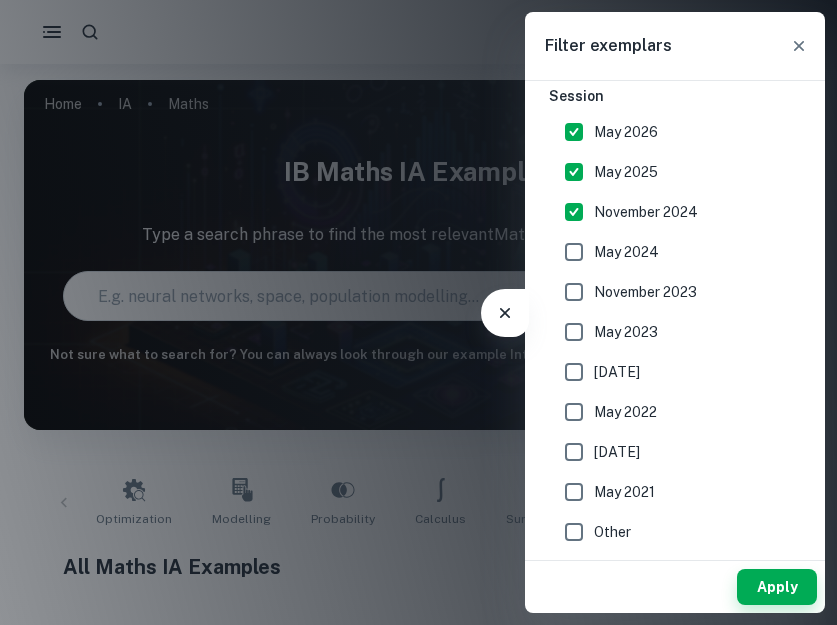 scroll, scrollTop: 0, scrollLeft: 0, axis: both 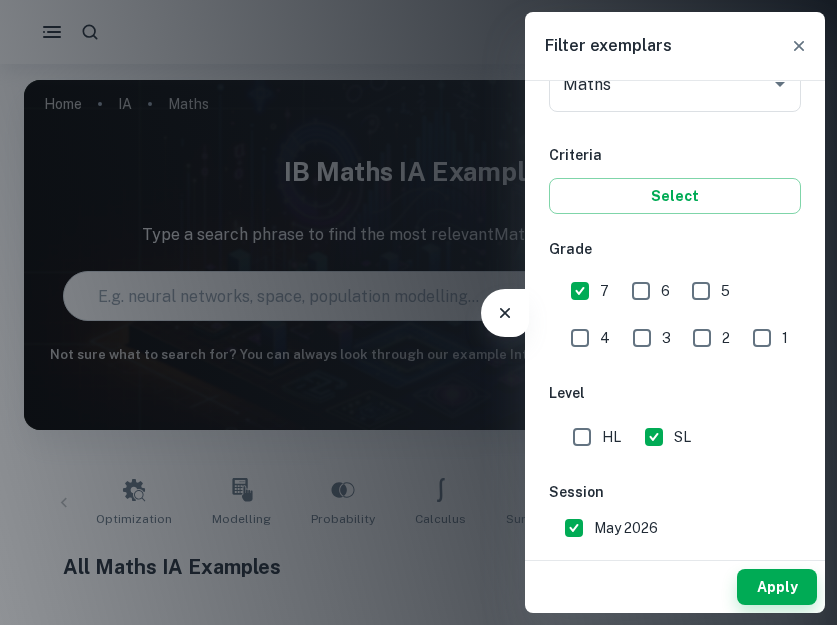 click at bounding box center [418, 312] 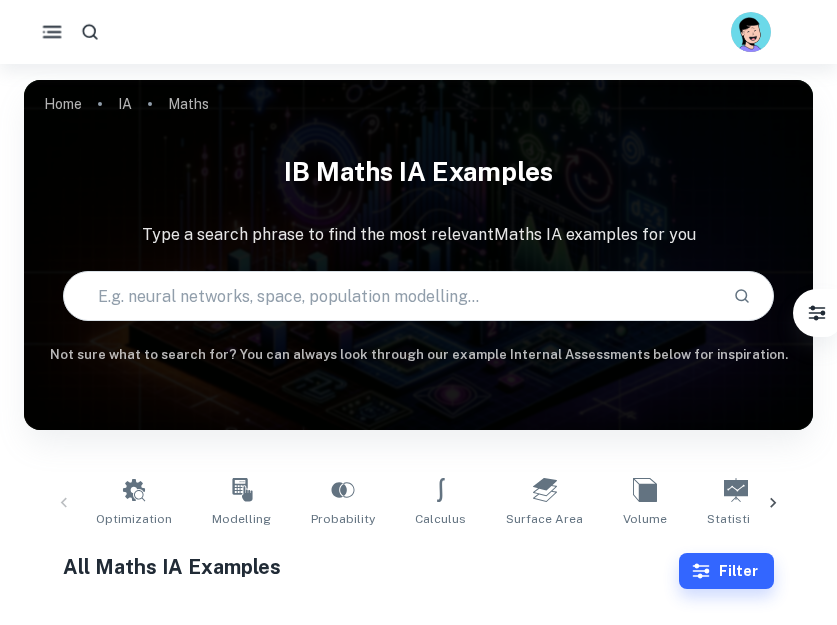 click 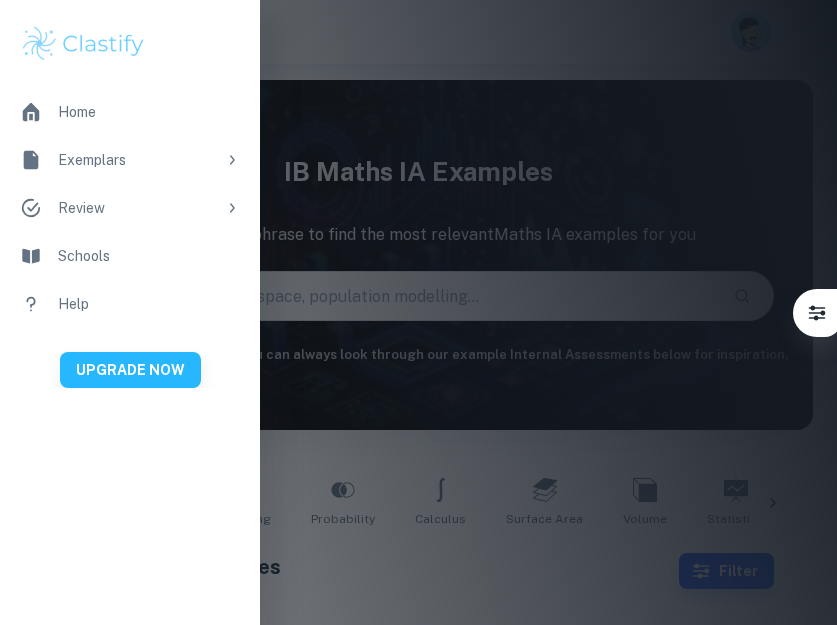click at bounding box center (83, 44) 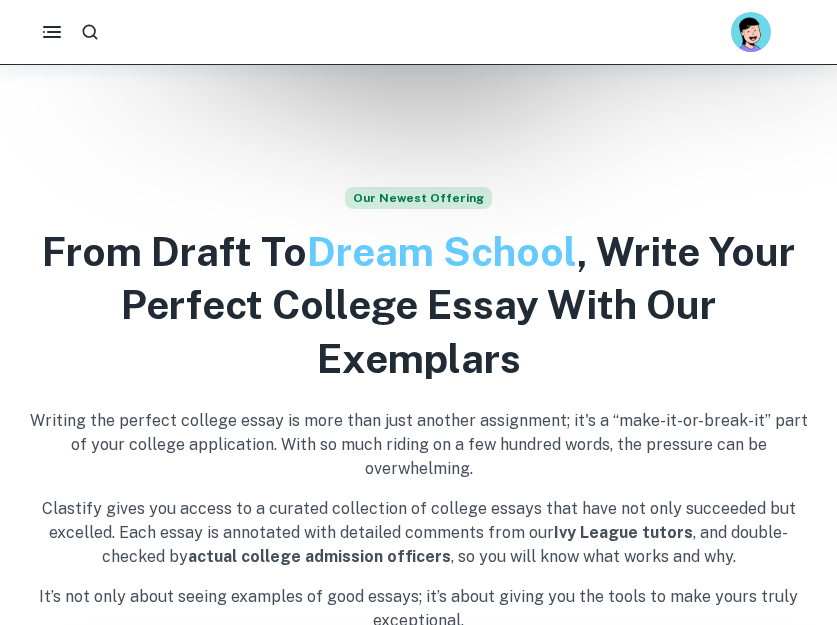 scroll, scrollTop: 2041, scrollLeft: 0, axis: vertical 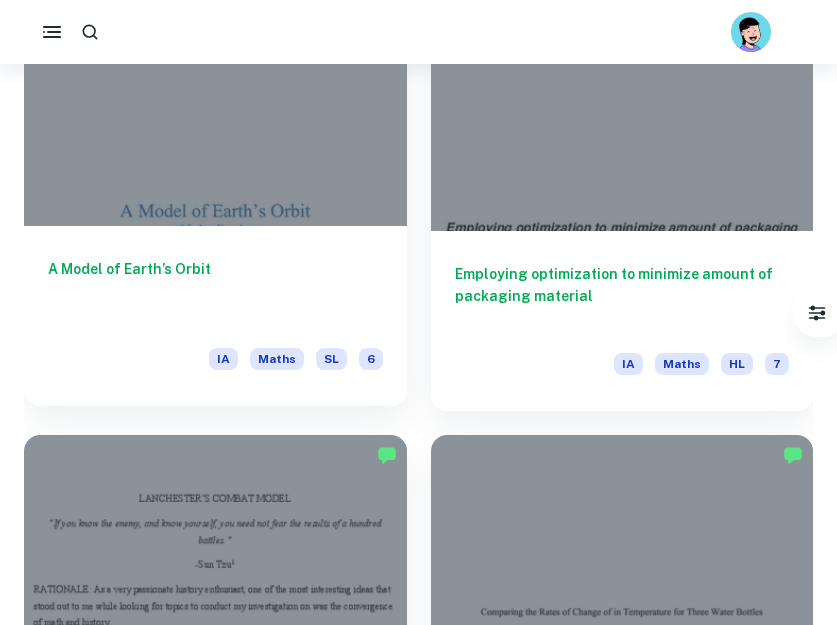 click on "A Model of Earth’s Orbit" at bounding box center (215, 291) 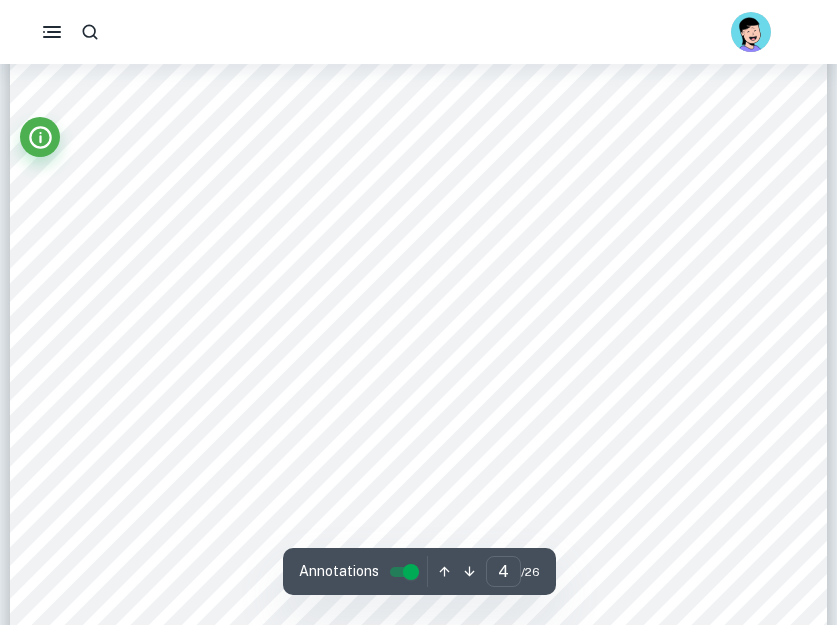 scroll, scrollTop: 3984, scrollLeft: 0, axis: vertical 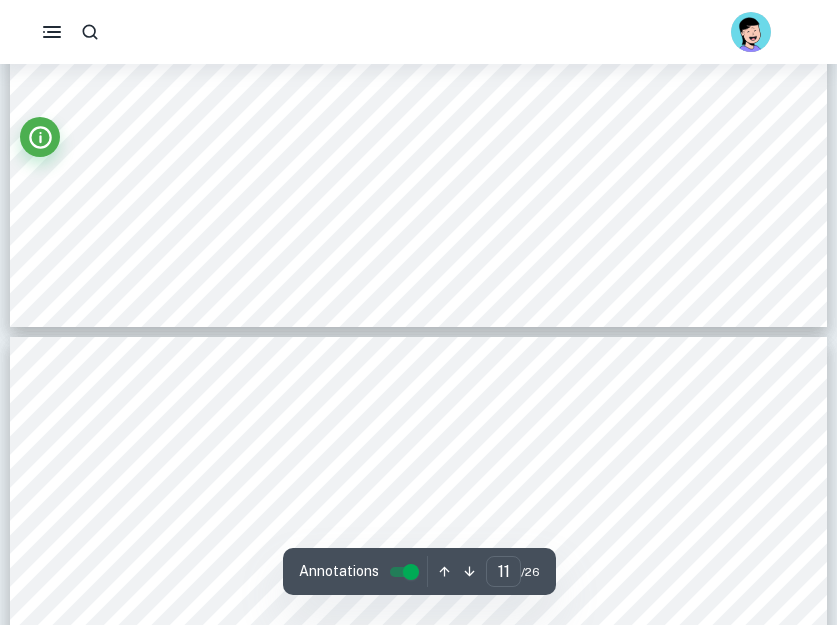 type on "12" 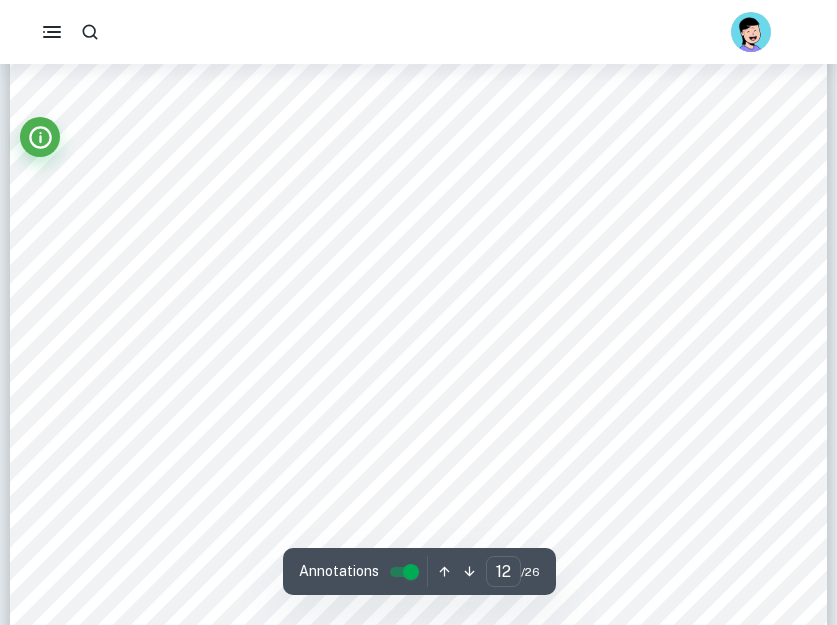 scroll, scrollTop: 12905, scrollLeft: 0, axis: vertical 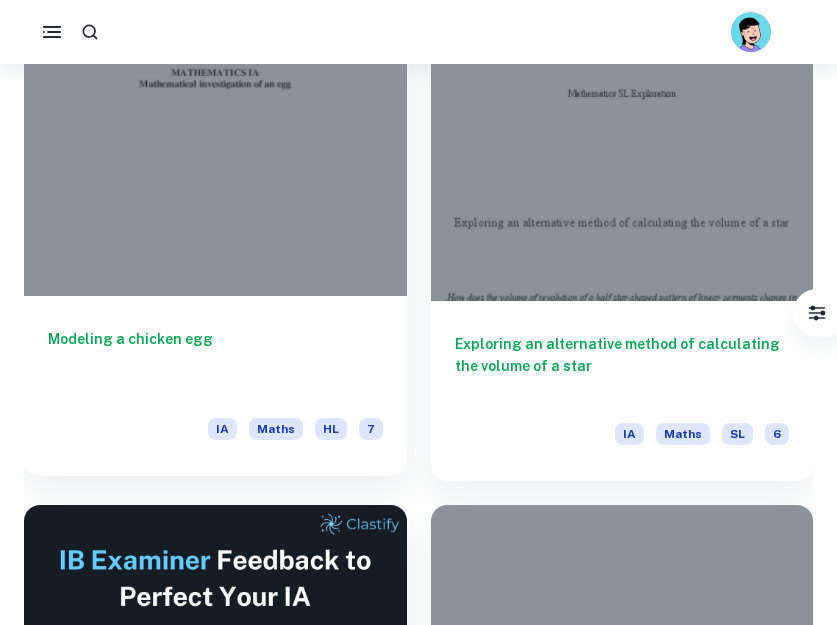 click at bounding box center (215, 152) 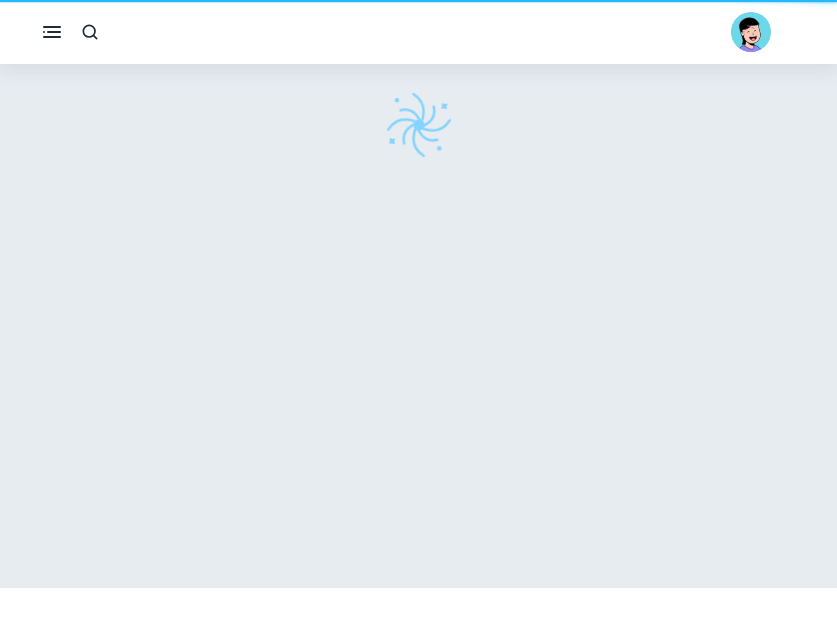 scroll, scrollTop: 0, scrollLeft: 0, axis: both 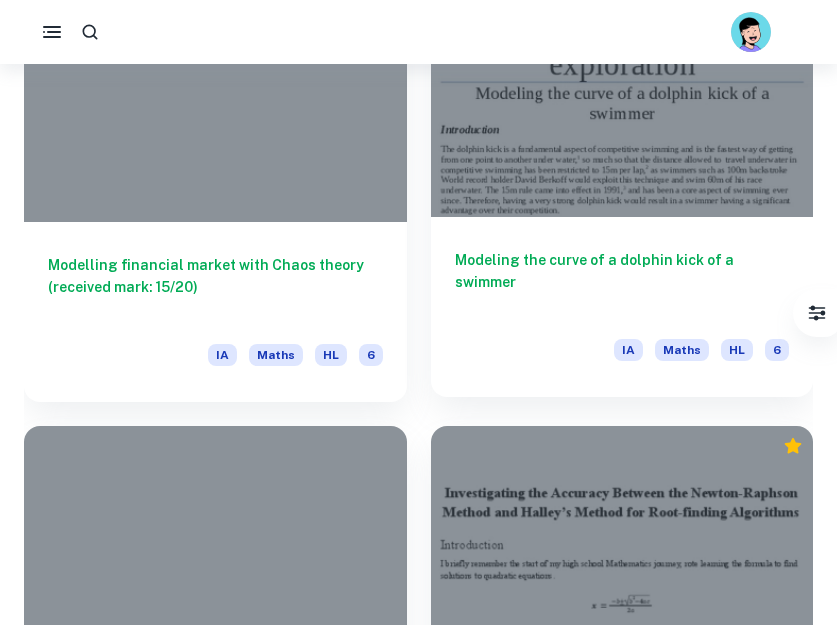 click at bounding box center (622, 73) 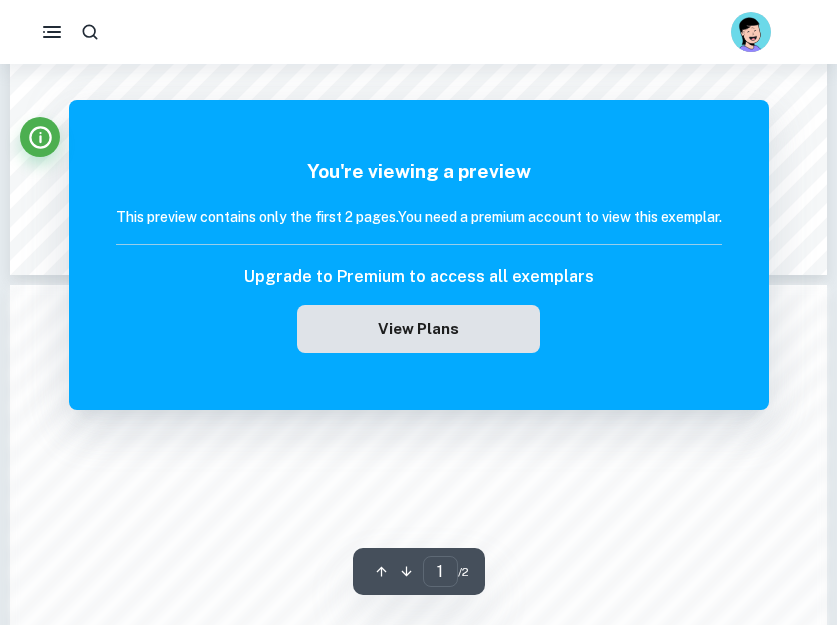 scroll, scrollTop: 1009, scrollLeft: 0, axis: vertical 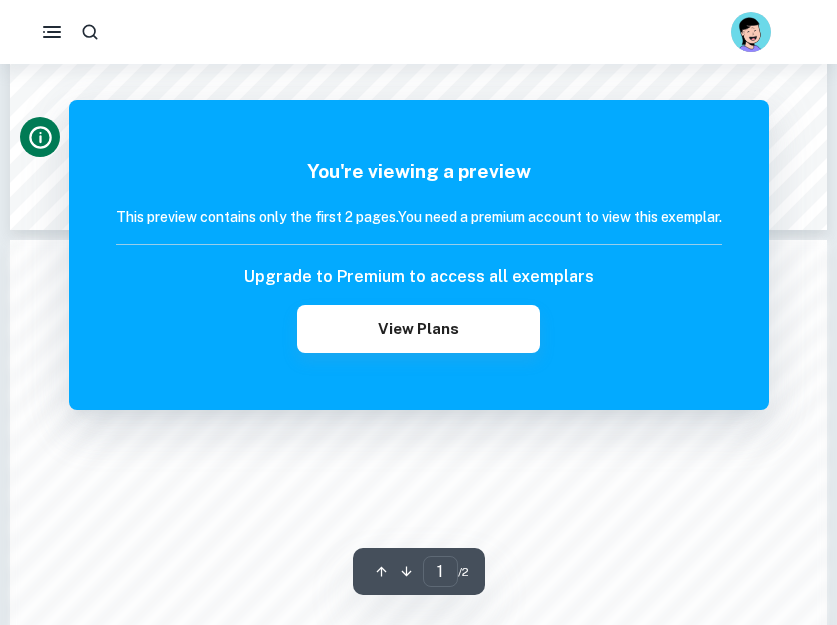 click 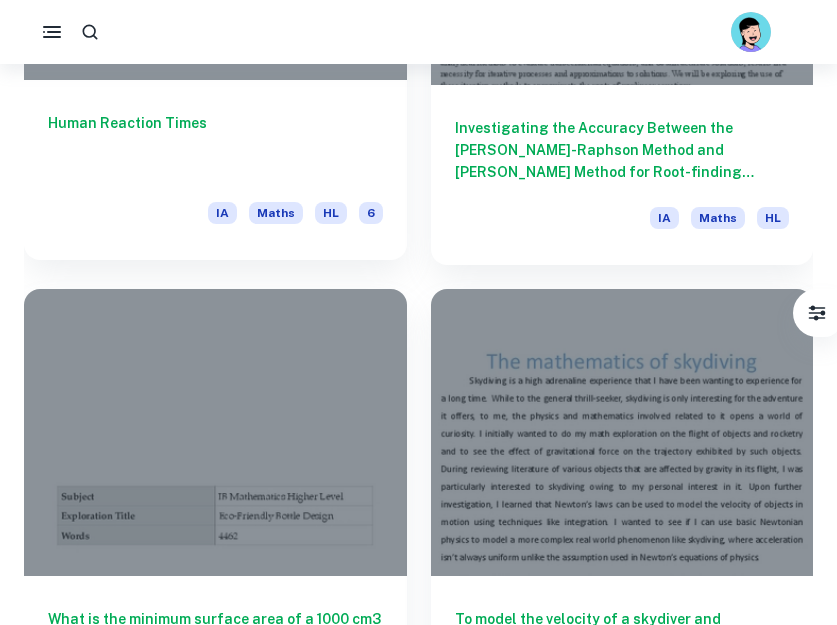 scroll, scrollTop: 11894, scrollLeft: 0, axis: vertical 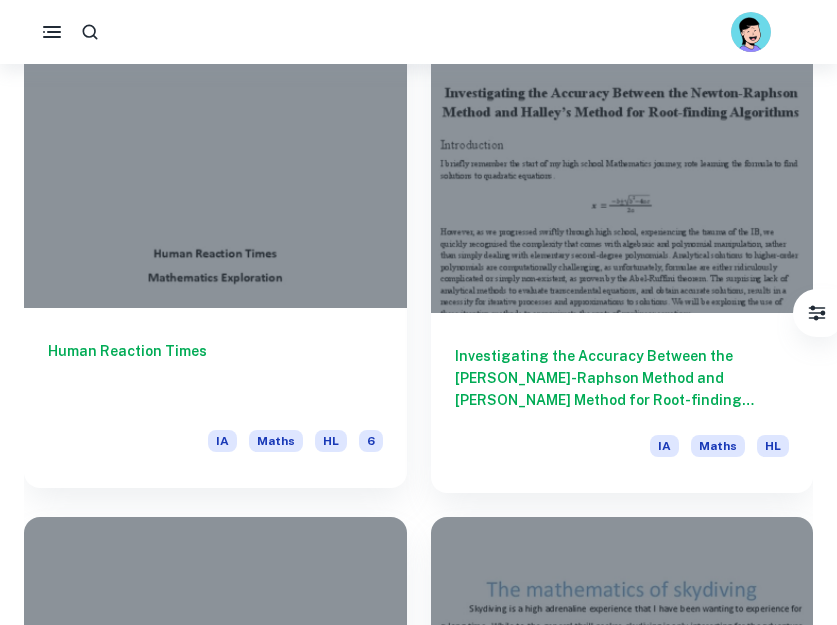 click at bounding box center (215, 164) 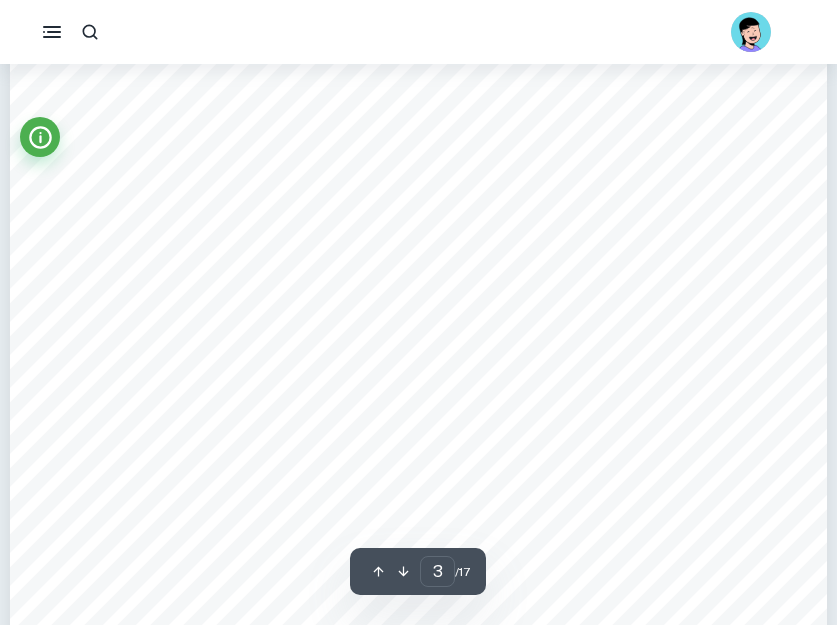 scroll, scrollTop: 3205, scrollLeft: 0, axis: vertical 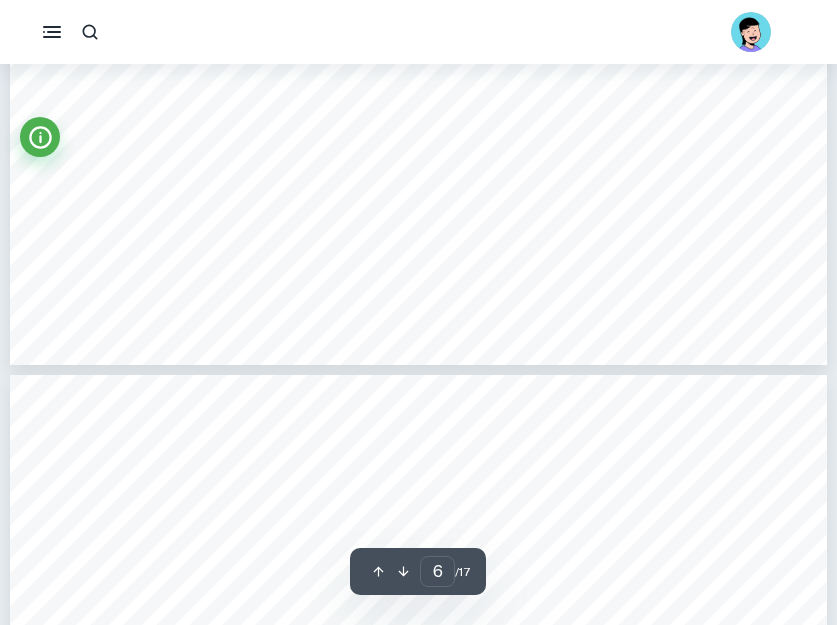 type on "7" 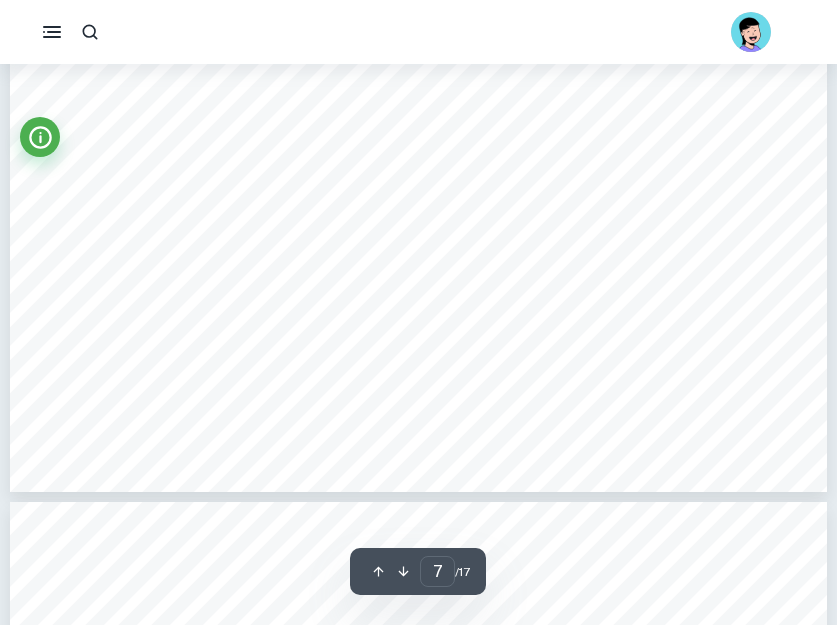 scroll, scrollTop: 8055, scrollLeft: 0, axis: vertical 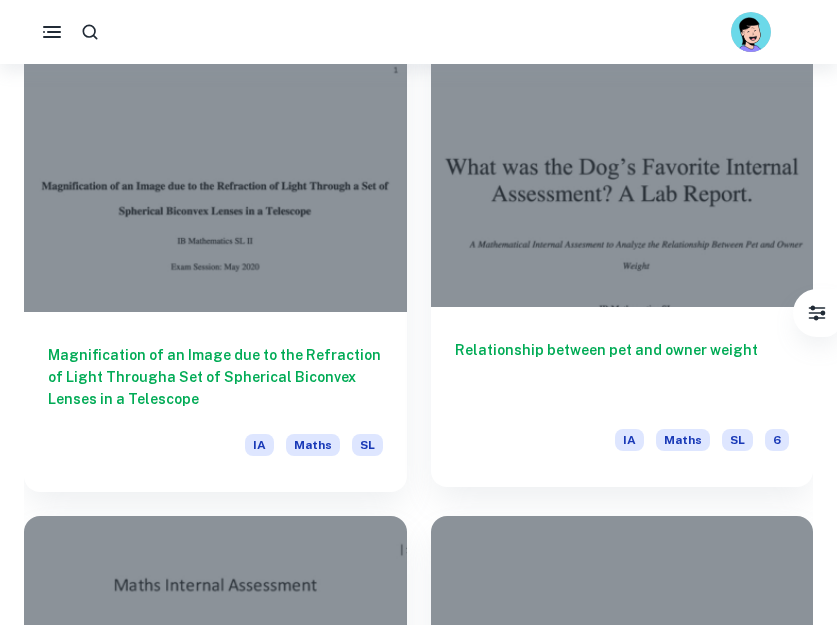 click at bounding box center (622, 164) 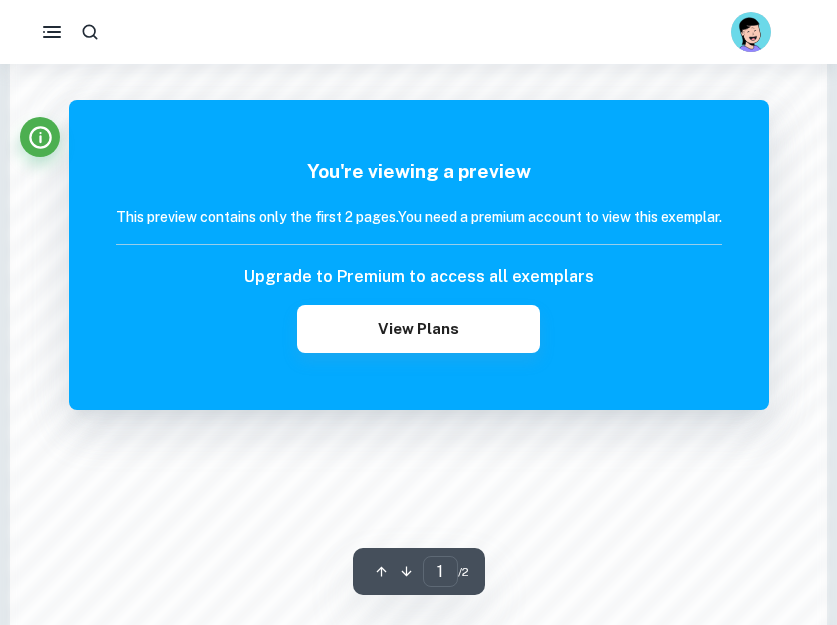 scroll, scrollTop: 1348, scrollLeft: 0, axis: vertical 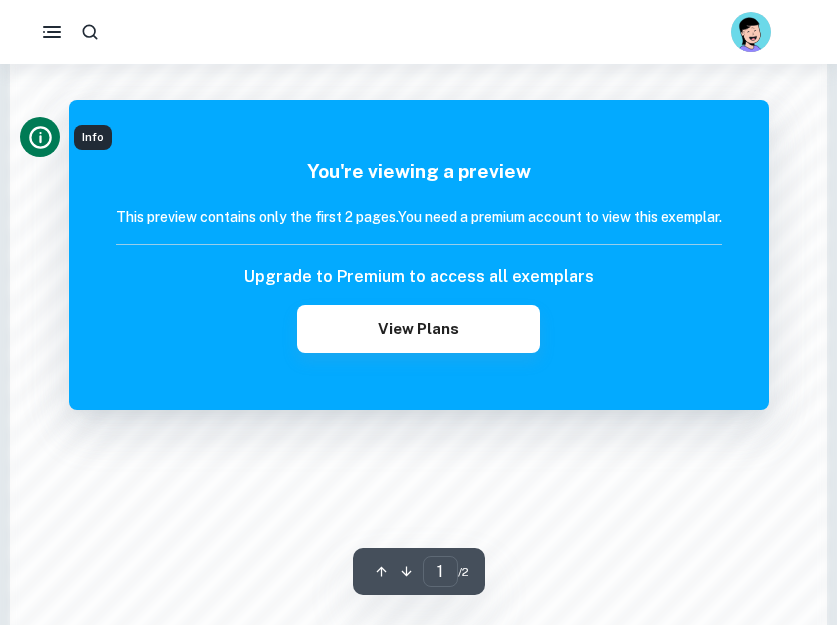 click at bounding box center [40, 137] 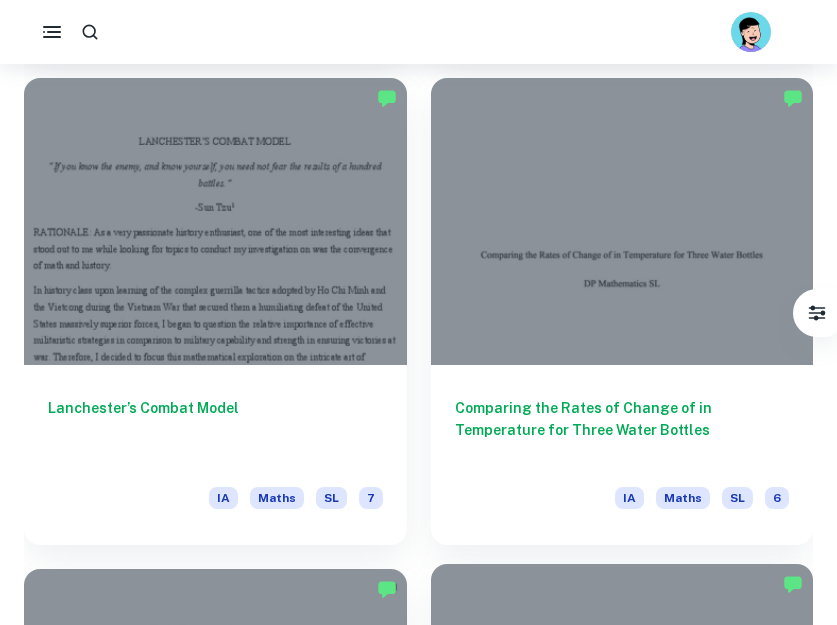 scroll, scrollTop: 3990, scrollLeft: 0, axis: vertical 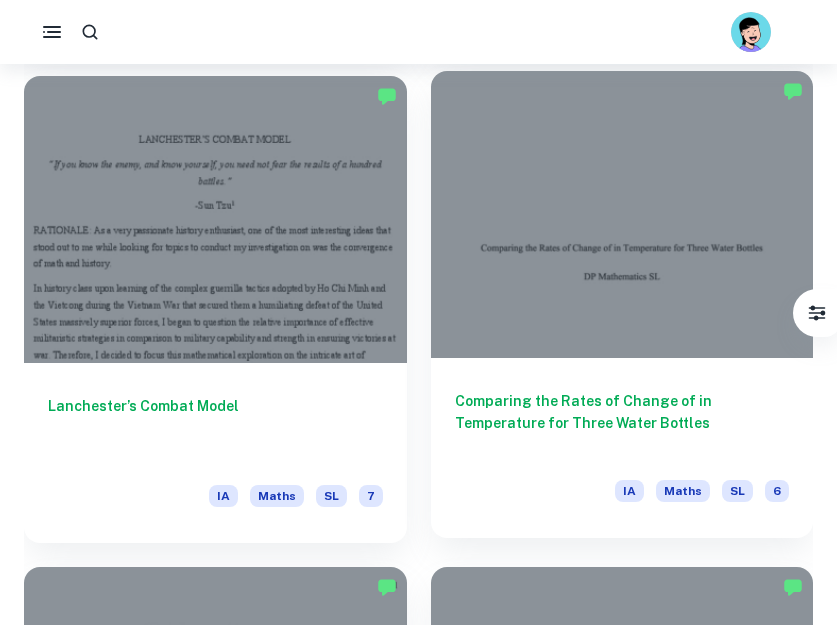 click on "Comparing the Rates of Change of in Temperature for Three Water Bottles IA Maths SL 6" at bounding box center (622, 448) 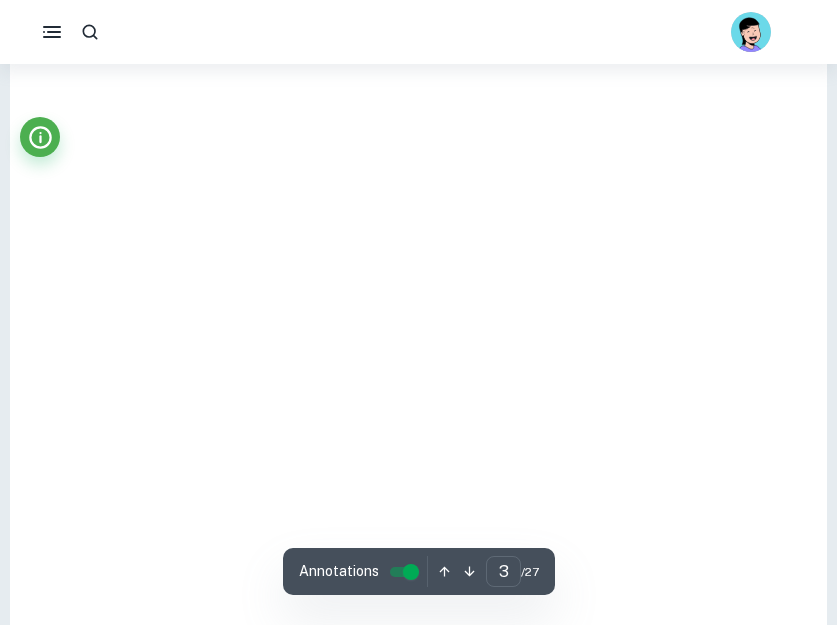 scroll, scrollTop: 2999, scrollLeft: 0, axis: vertical 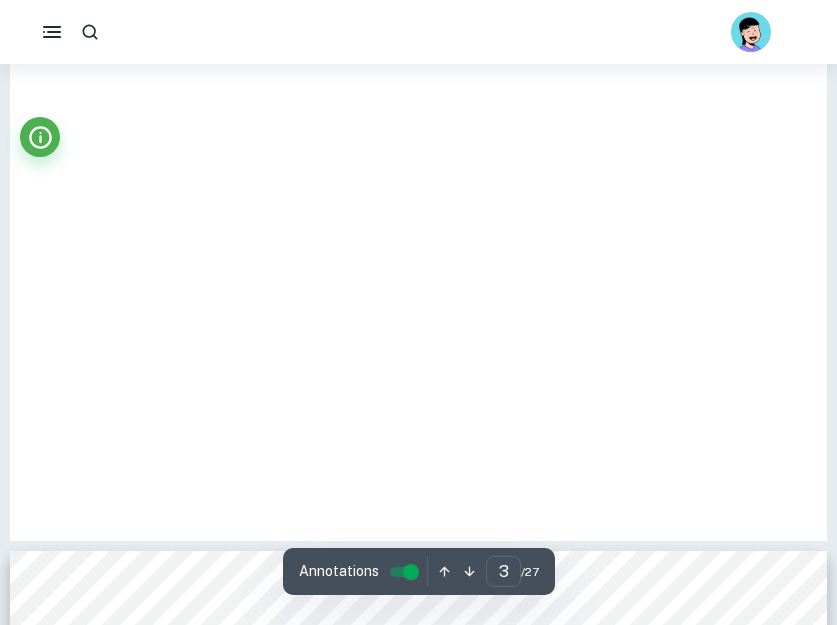 type on "4" 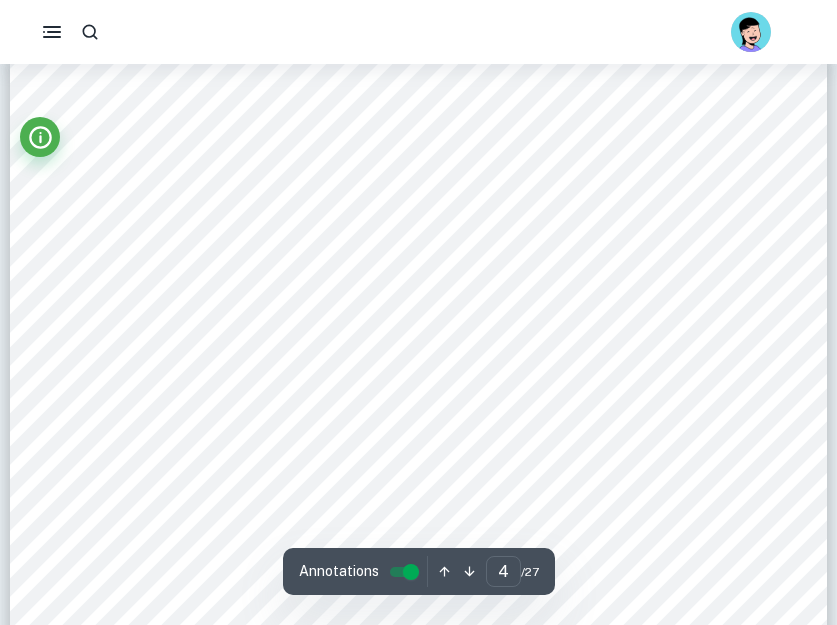 scroll, scrollTop: 3524, scrollLeft: 0, axis: vertical 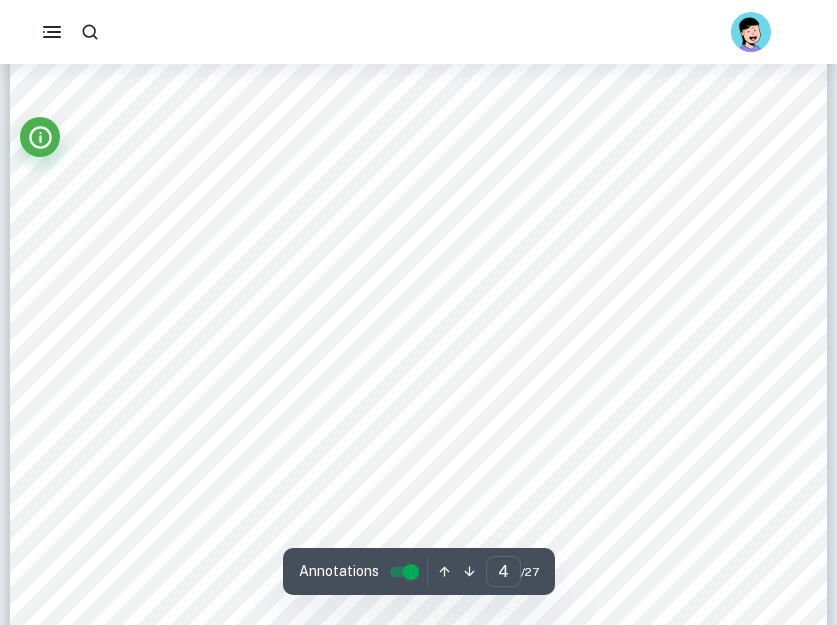 click at bounding box center [0, -3460] 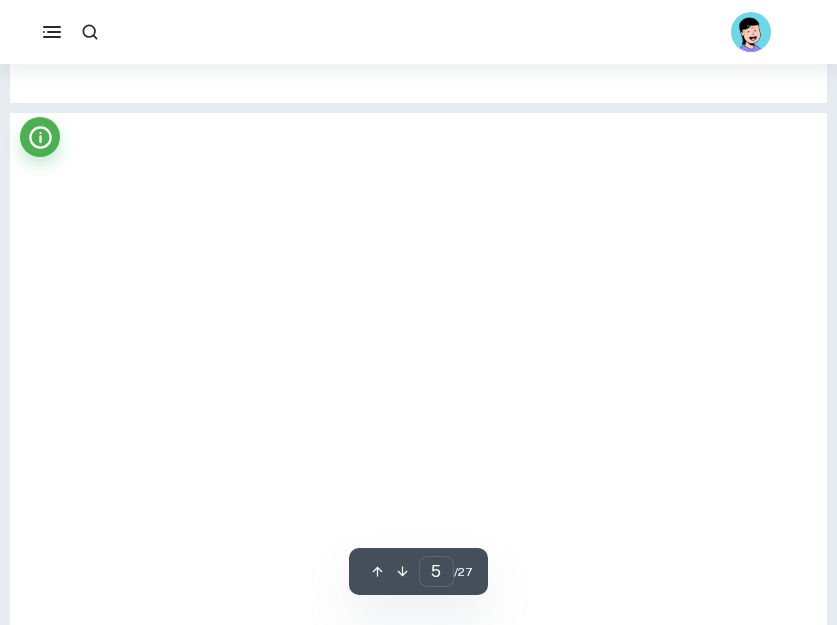 scroll, scrollTop: 5813, scrollLeft: 0, axis: vertical 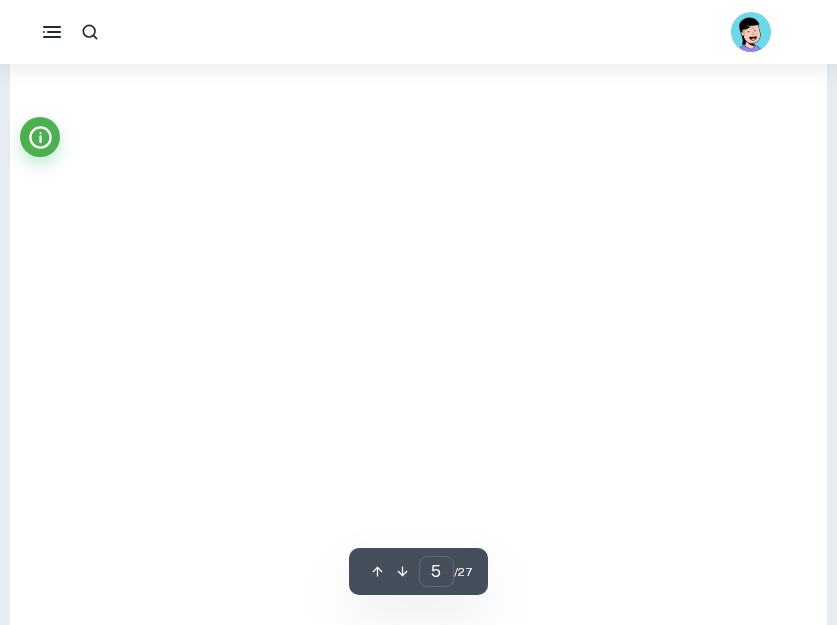 type on "6" 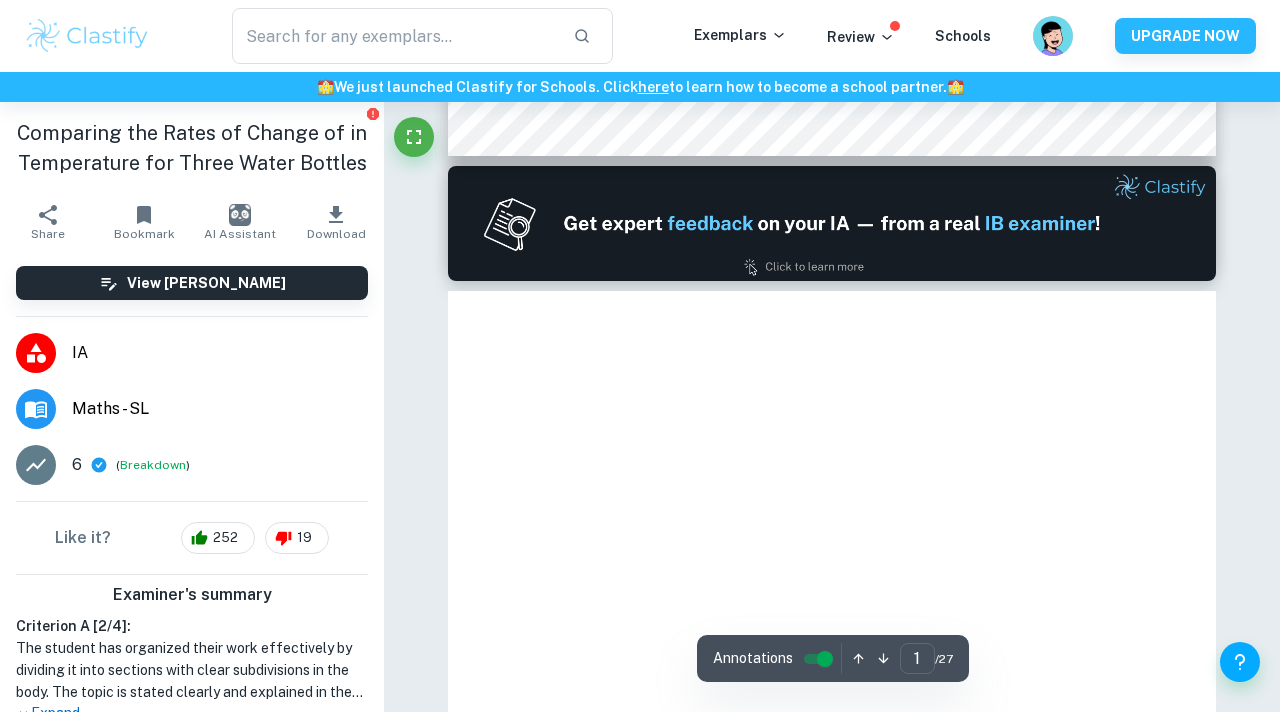 scroll, scrollTop: 0, scrollLeft: 0, axis: both 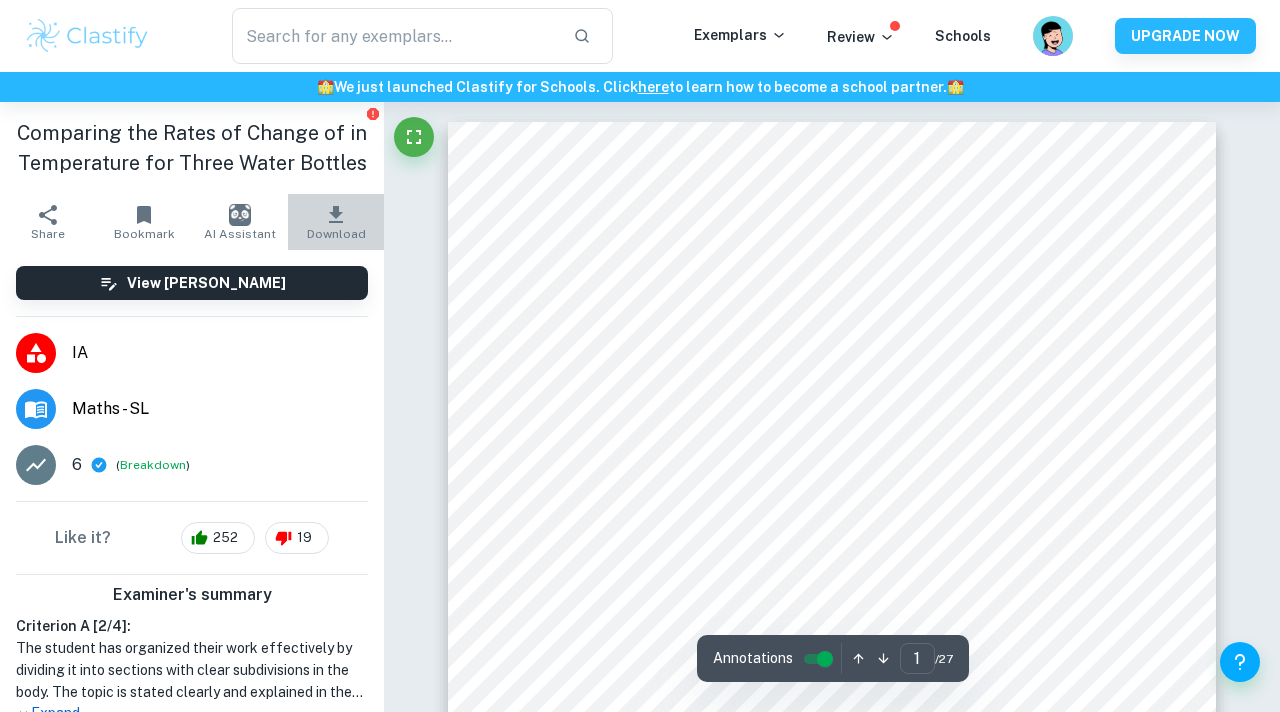 click on "Download" at bounding box center [336, 222] 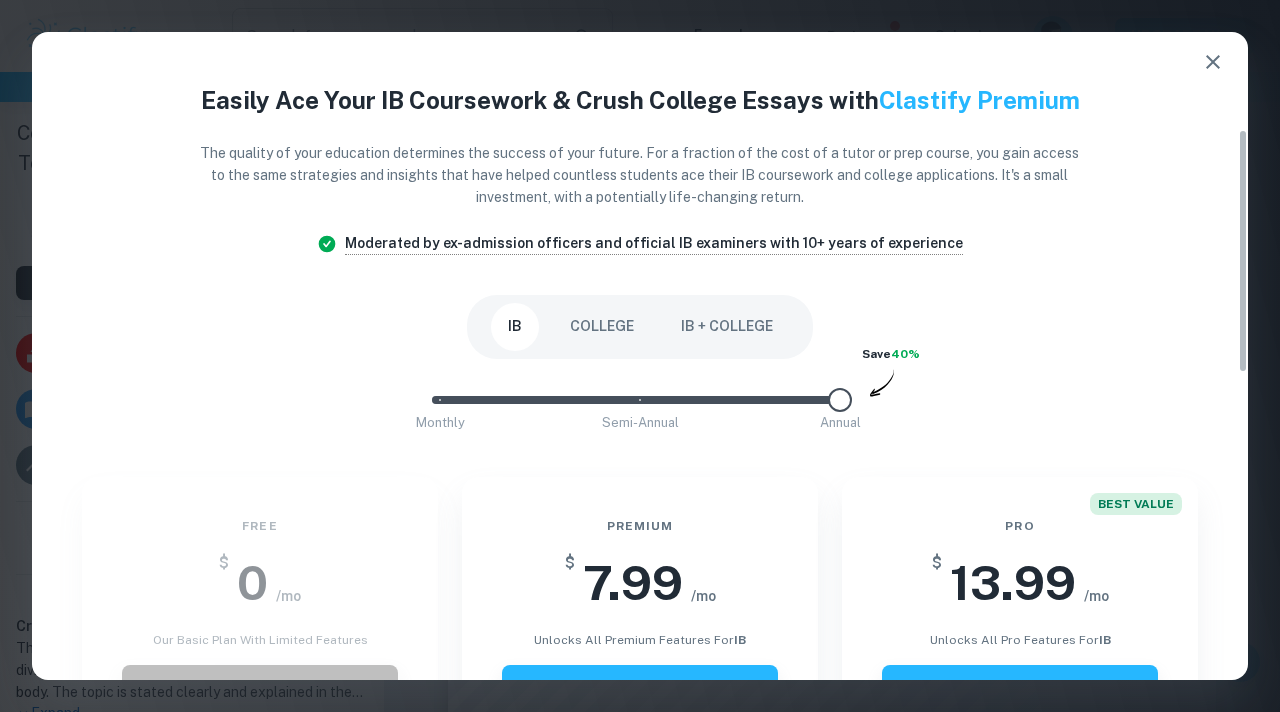 scroll, scrollTop: 458, scrollLeft: 0, axis: vertical 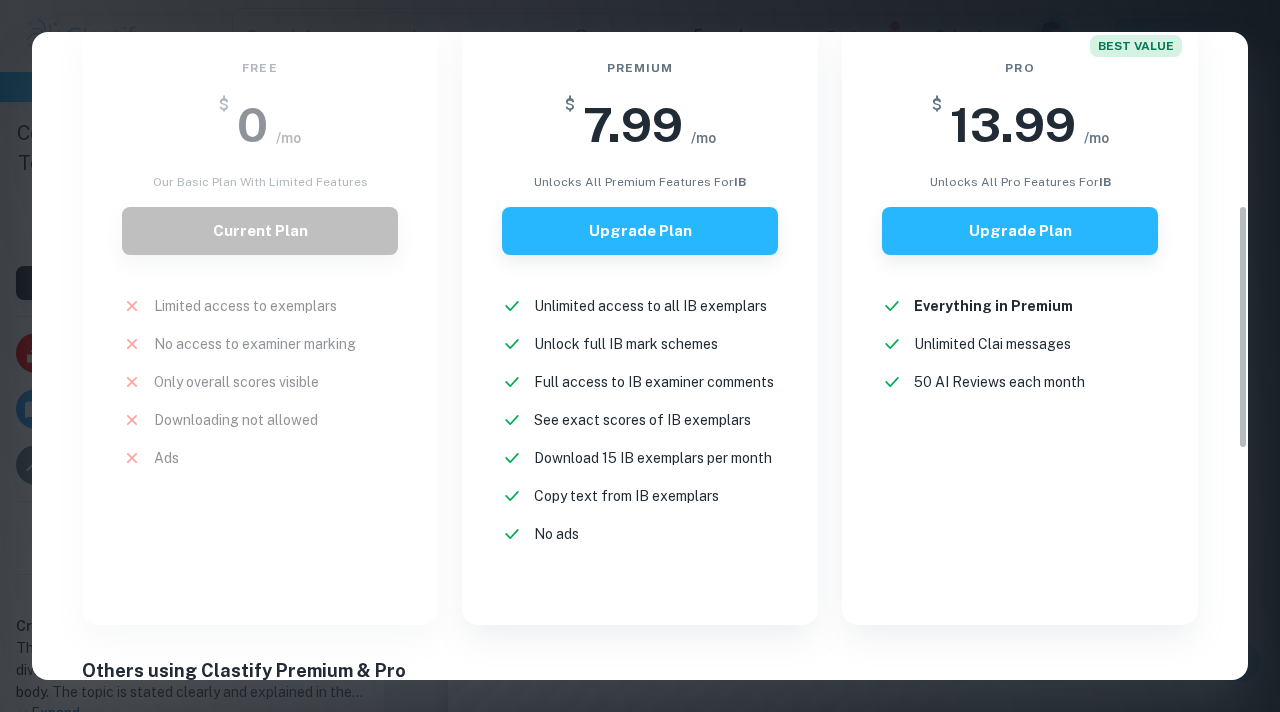 click on "Easily Ace Your IB Coursework & Crush College Essays with  Clastify Premium The quality of your education determines the success of your future. For a fraction of the cost of a tutor or prep course, you gain access to the same strategies and insights that have helped countless students ace their IB coursework and college applications. It's a small investment, with a potentially life-changing return. Moderated by ex-admission officers and official IB examiners with 10+ years of experience IB COLLEGE IB + COLLEGE Monthly Semi-Annual Annual Save  40% Free $ 0 /mo Our basic plan with limited features Current Plan Limited access to exemplars New! No access to examiner marking New! Only overall scores visible New! Downloading not allowed New! Ads New! Premium $ 7.99 /mo unlocks all premium features for  IB Upgrade Plan Unlimited access to all IB exemplars New! Unlock full IB mark schemes New! Full access to IB examiner comments New! See exact scores of IB exemplars New! Download 15 IB exemplars per month New! New!" at bounding box center [640, 432] 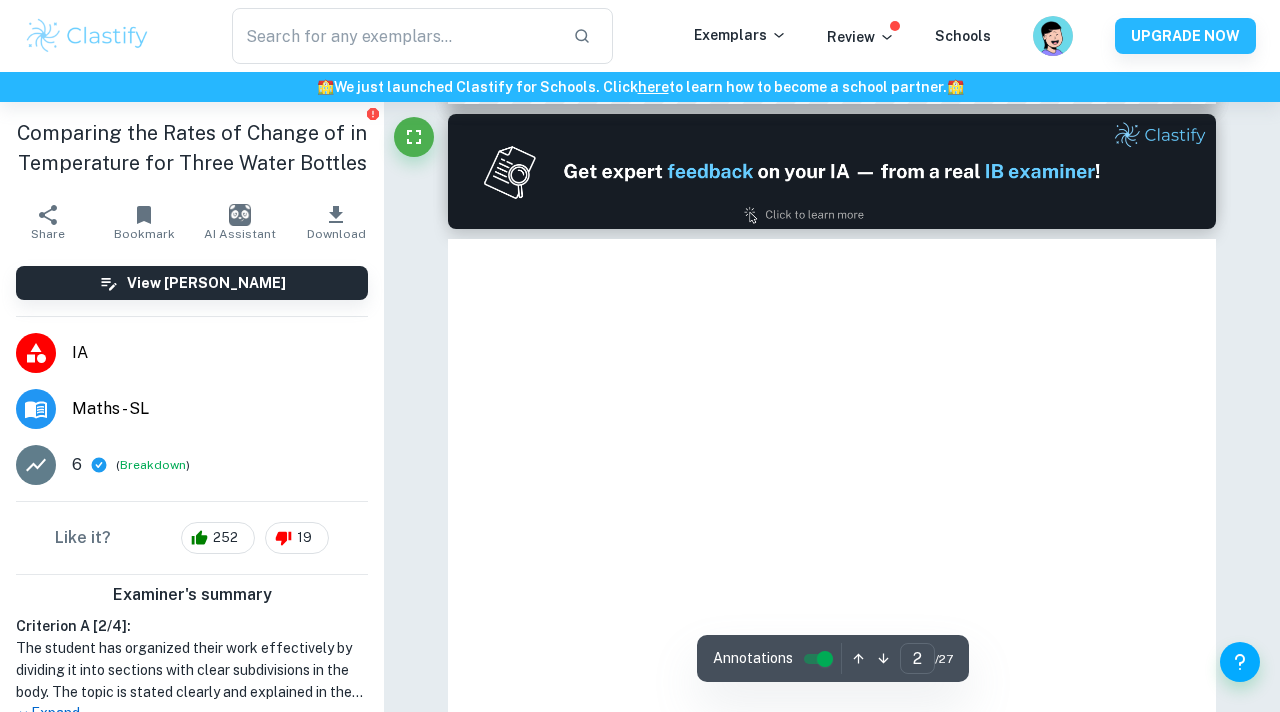 click at bounding box center [832, 735] 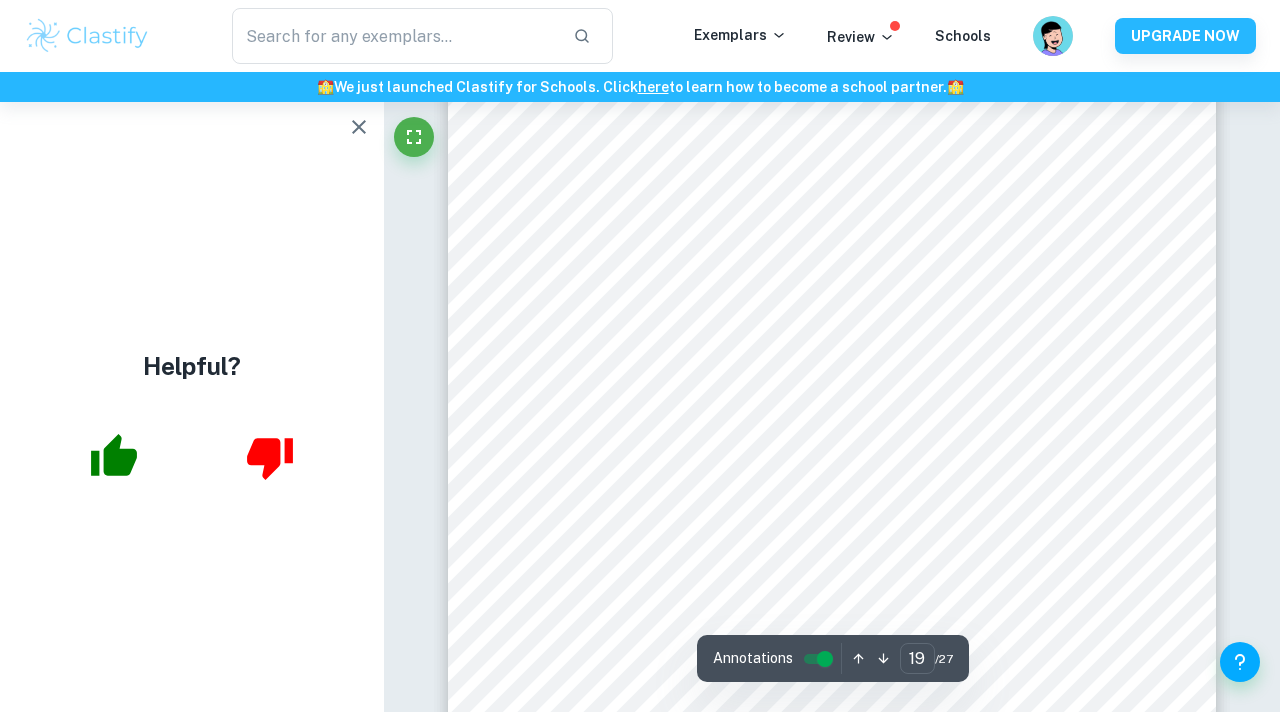 scroll, scrollTop: 18856, scrollLeft: 0, axis: vertical 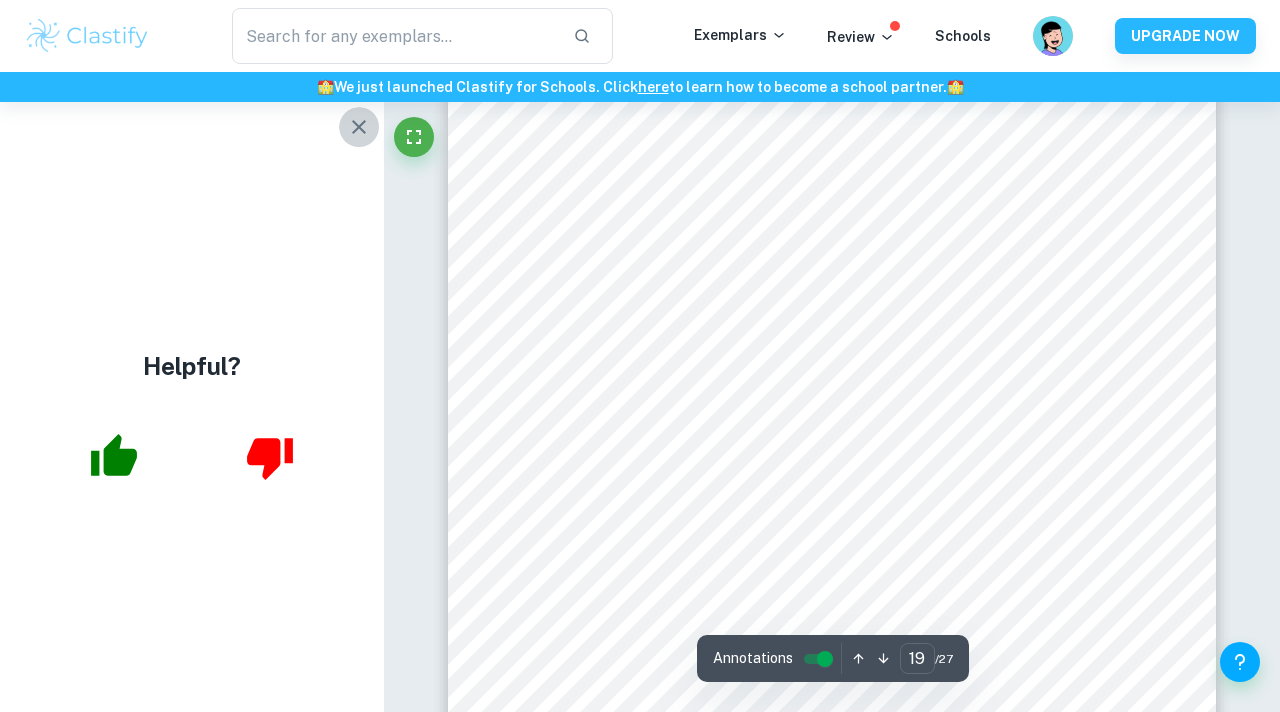 click at bounding box center (359, 127) 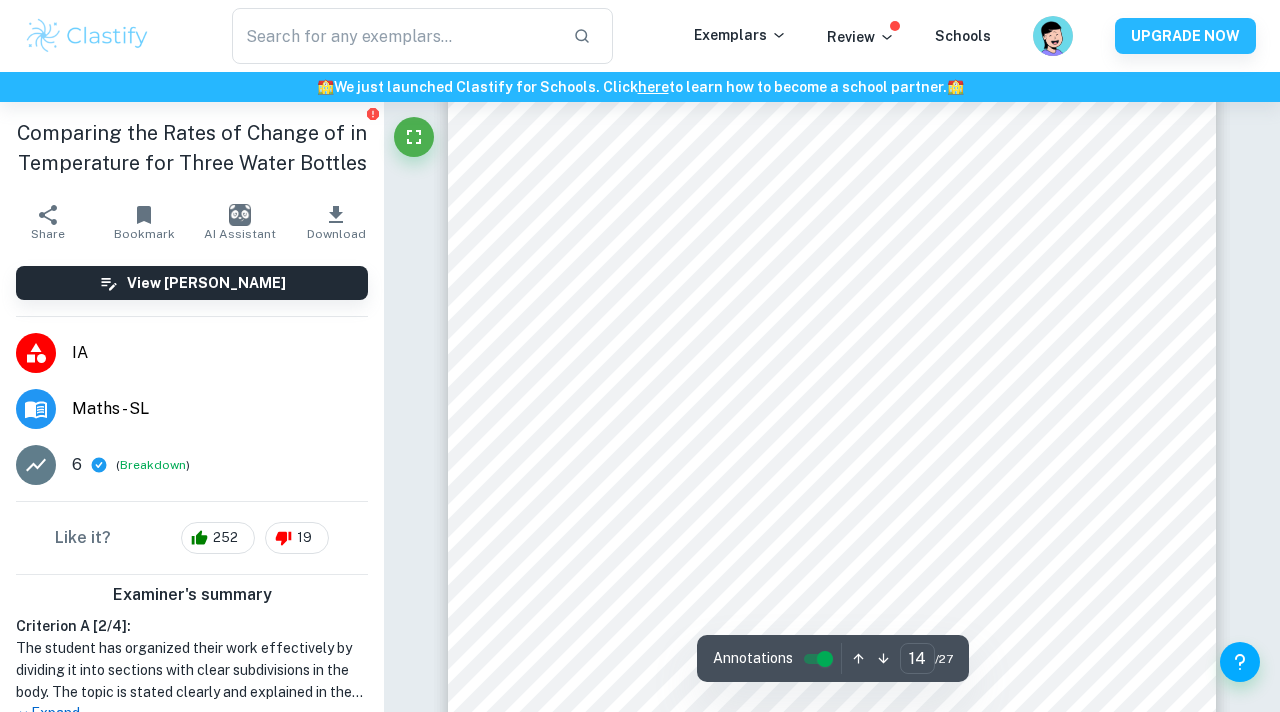 scroll, scrollTop: 13622, scrollLeft: 0, axis: vertical 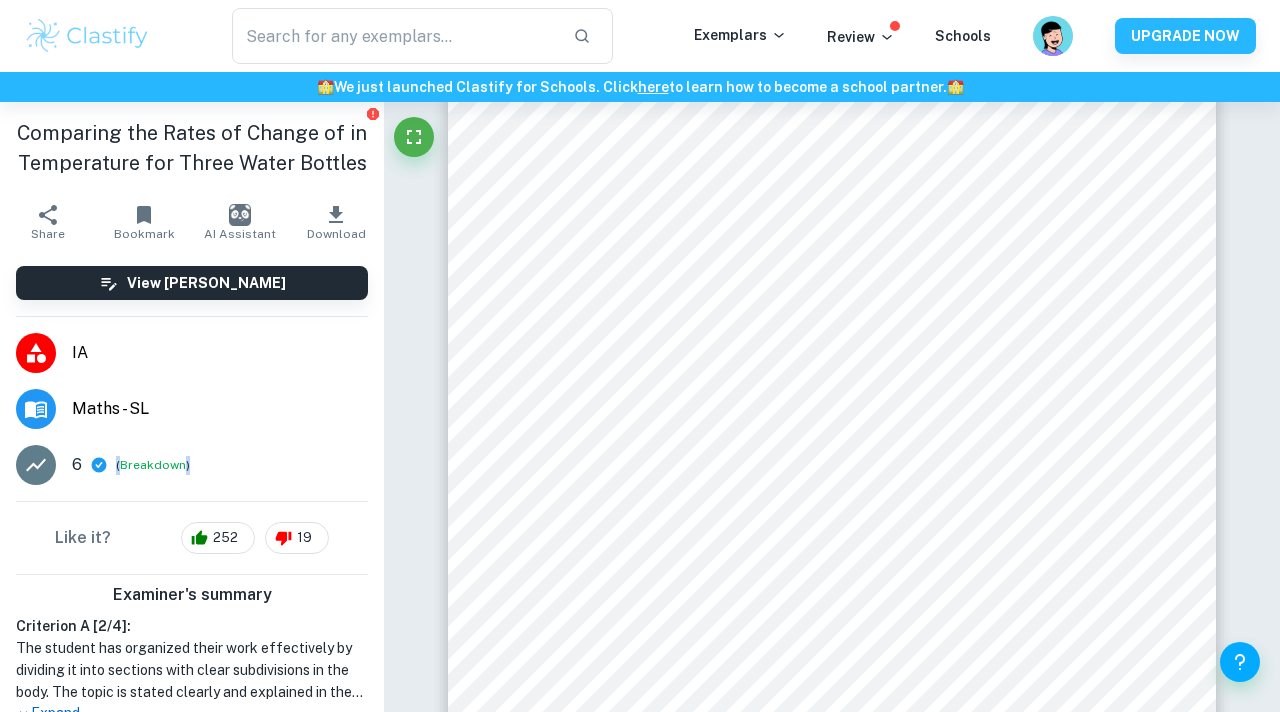 drag, startPoint x: 116, startPoint y: 467, endPoint x: 192, endPoint y: 467, distance: 76 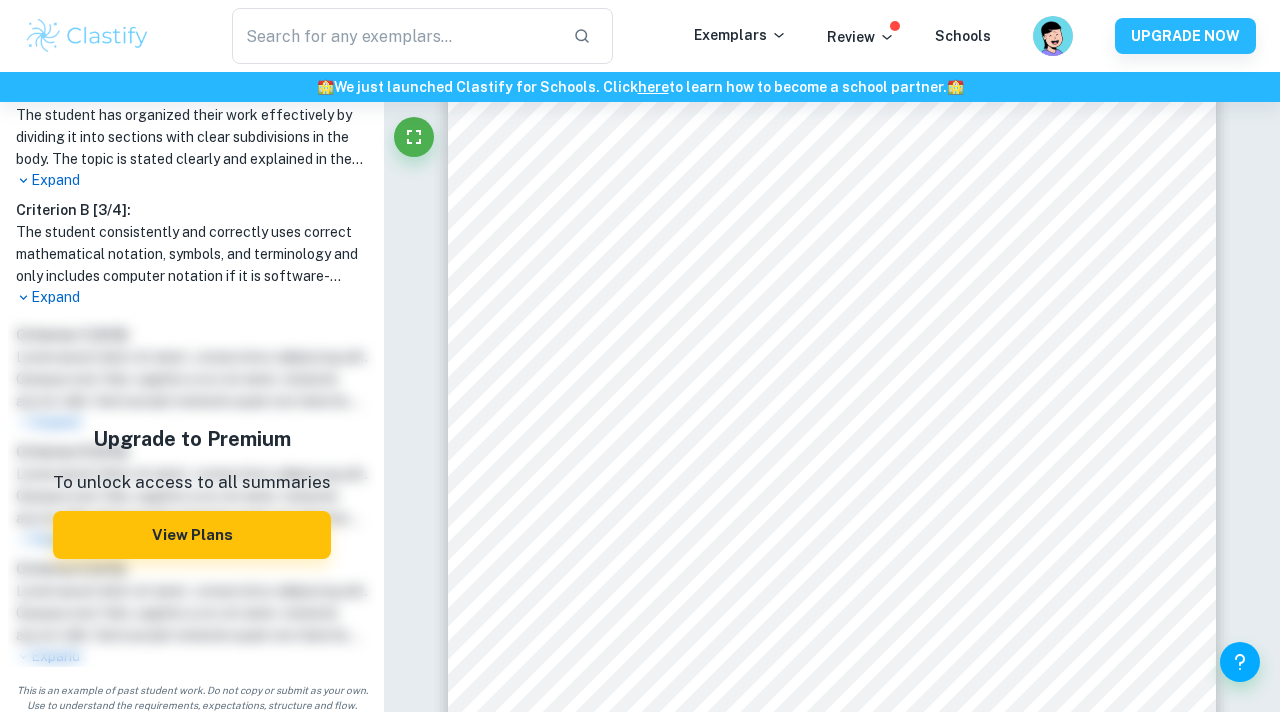 scroll, scrollTop: 542, scrollLeft: 0, axis: vertical 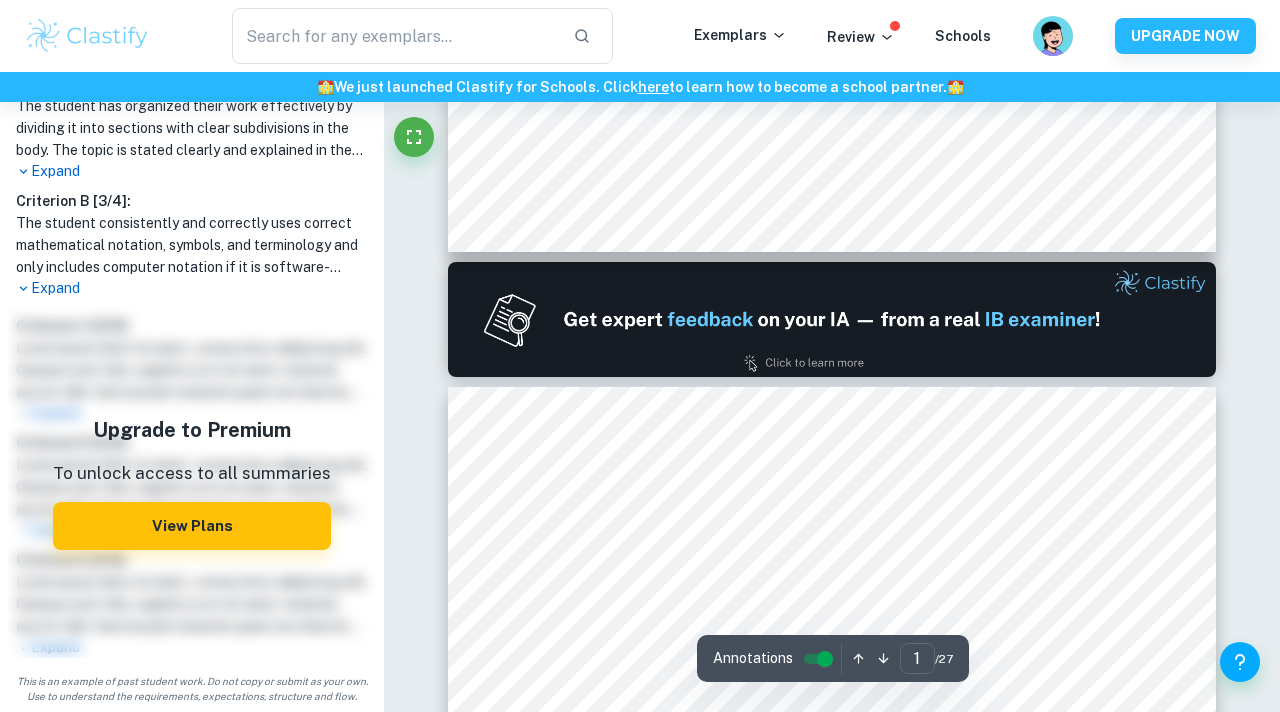 type on "2" 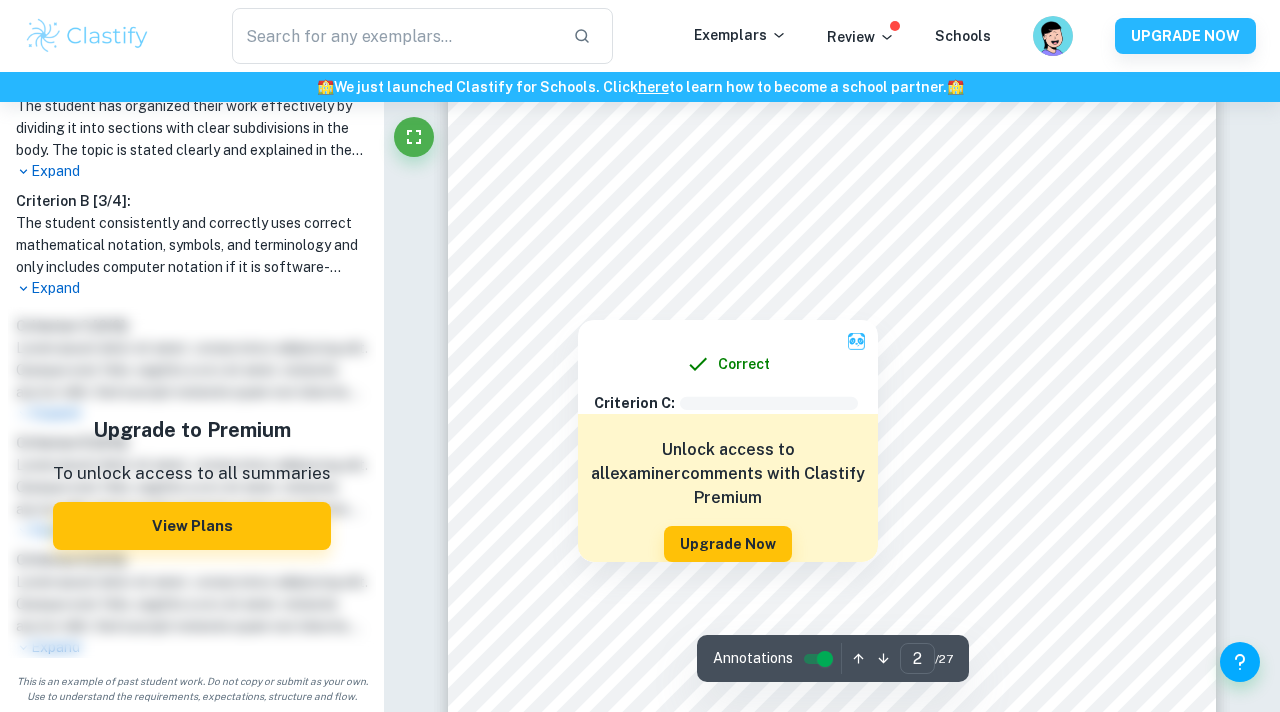 scroll, scrollTop: 1521, scrollLeft: 0, axis: vertical 